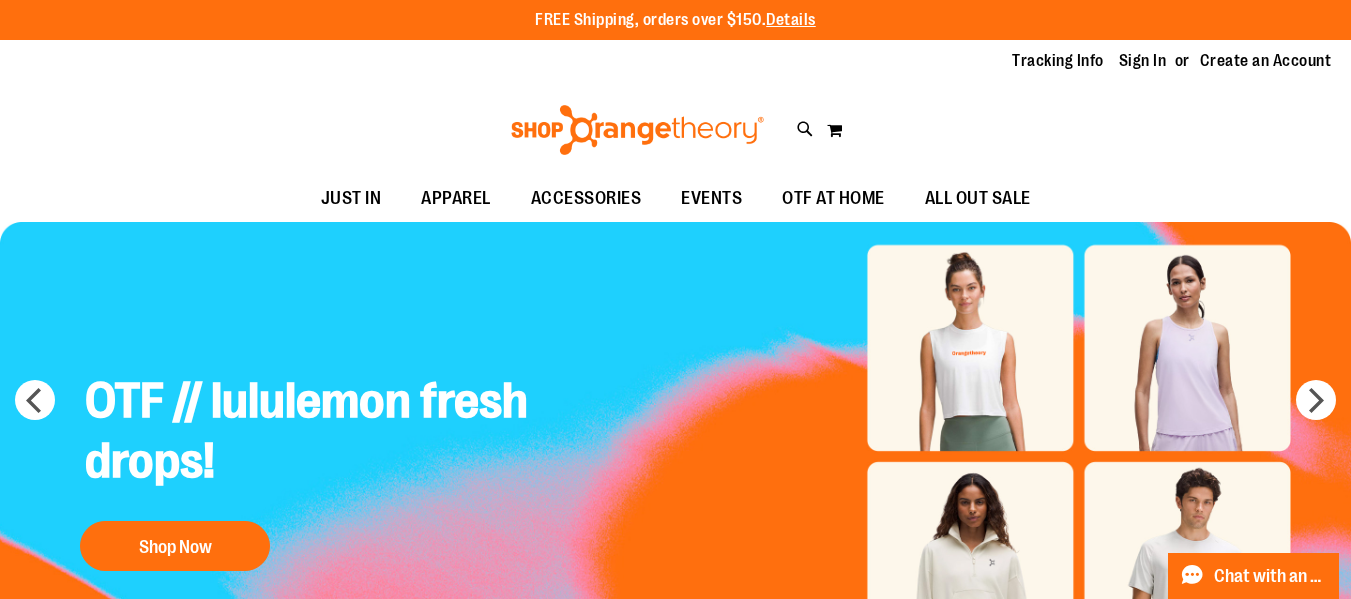 scroll, scrollTop: 0, scrollLeft: 0, axis: both 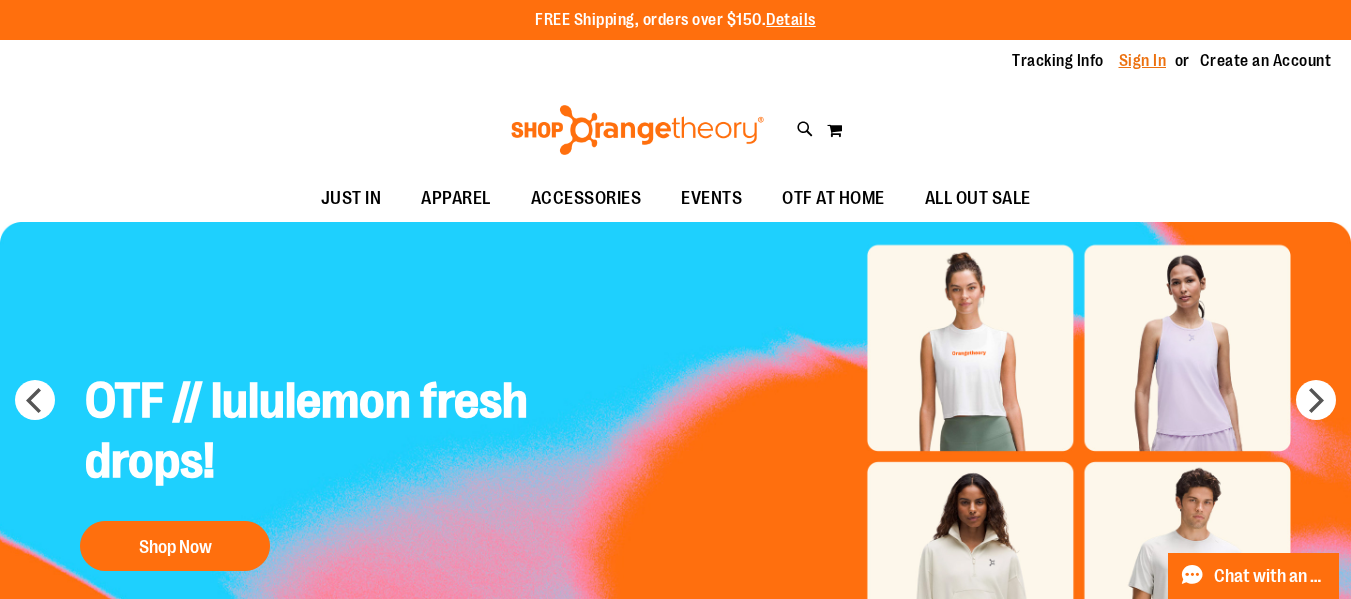 type on "**********" 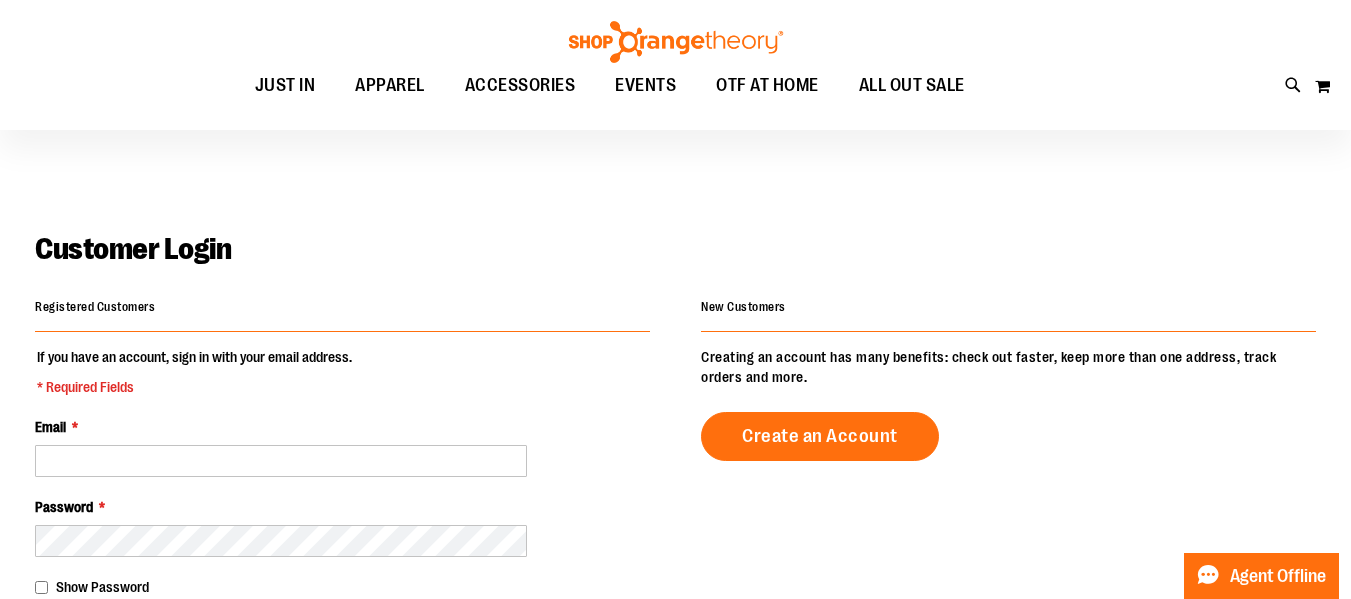 scroll, scrollTop: 160, scrollLeft: 0, axis: vertical 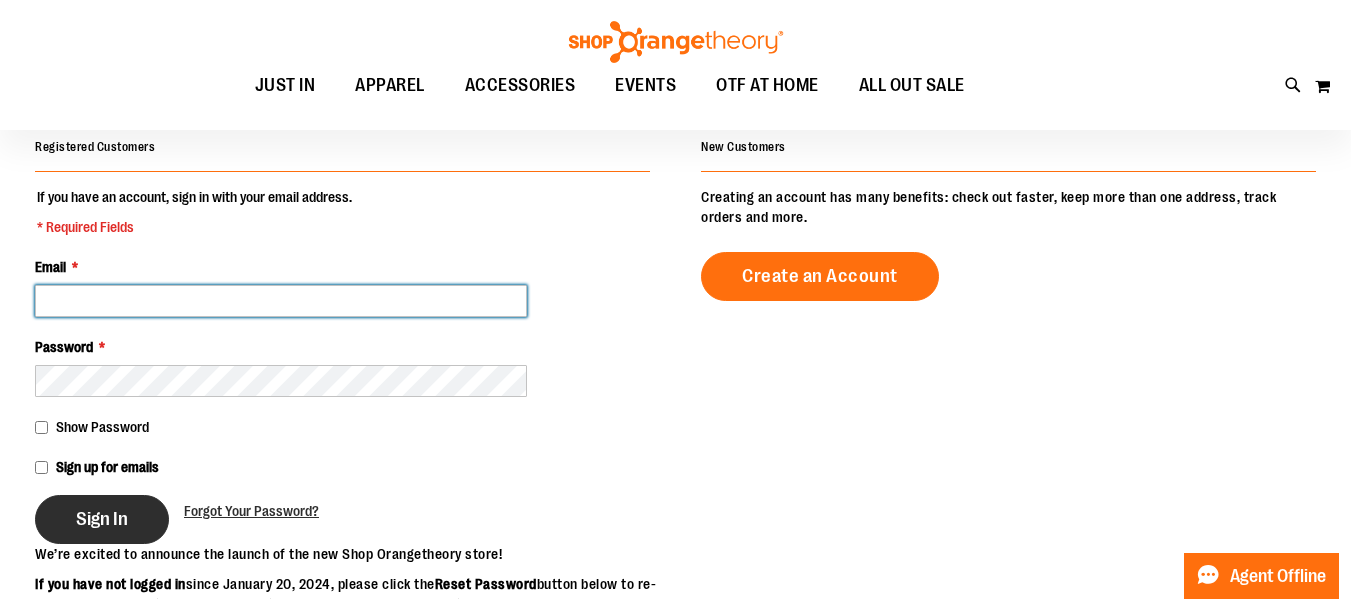 type on "**********" 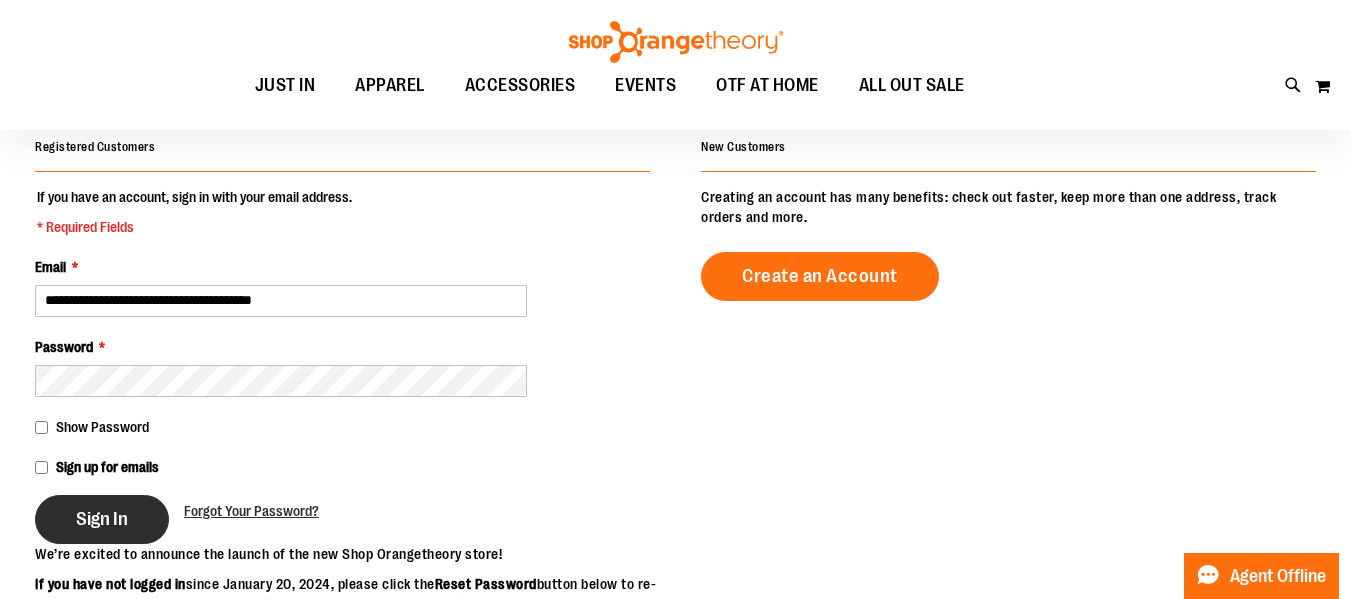 type on "**********" 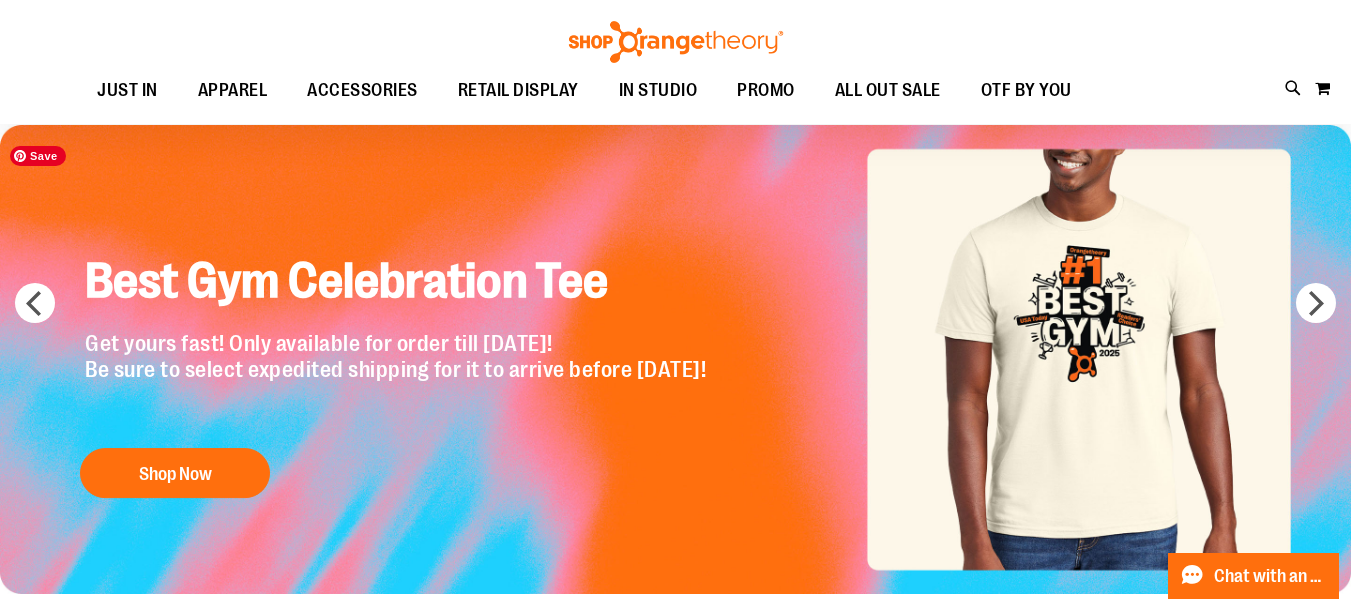 scroll, scrollTop: 93, scrollLeft: 0, axis: vertical 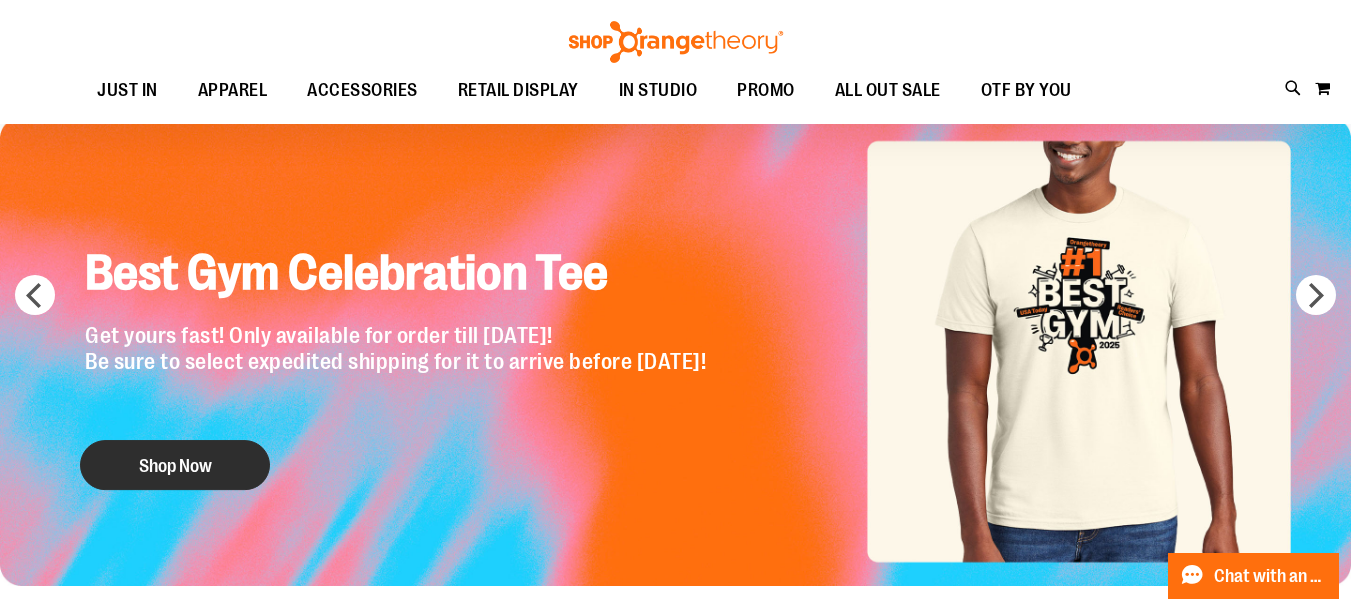 type on "**********" 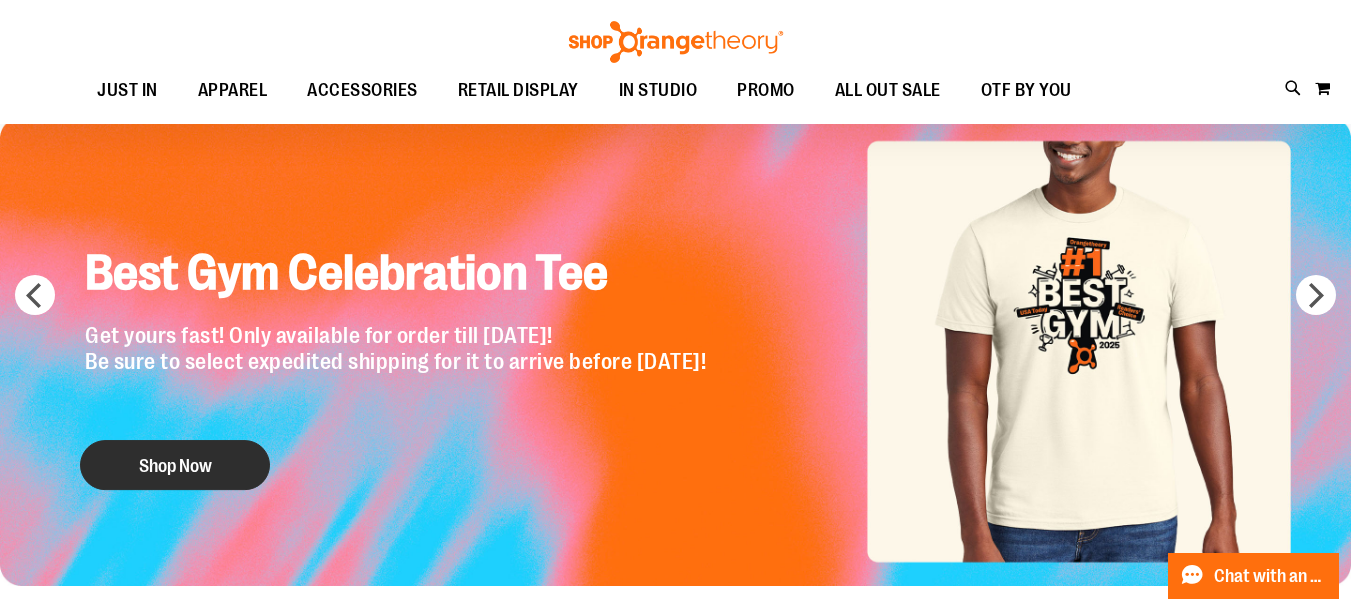 click on "Shop Now" at bounding box center (175, 465) 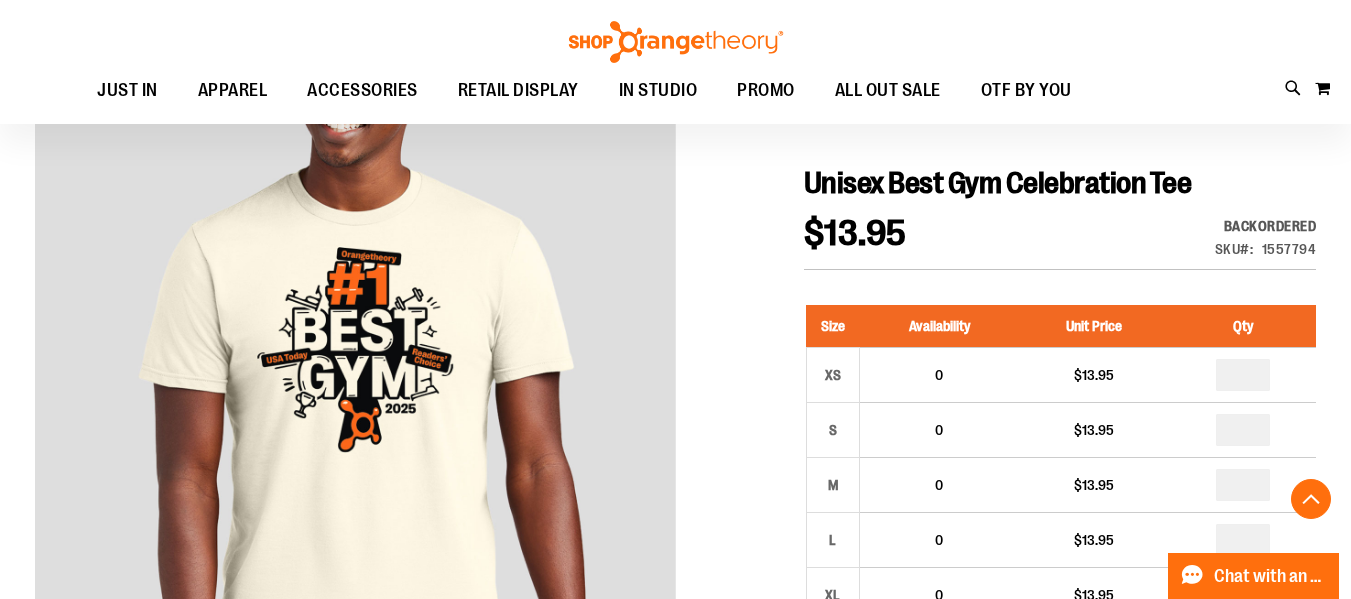 scroll, scrollTop: 0, scrollLeft: 0, axis: both 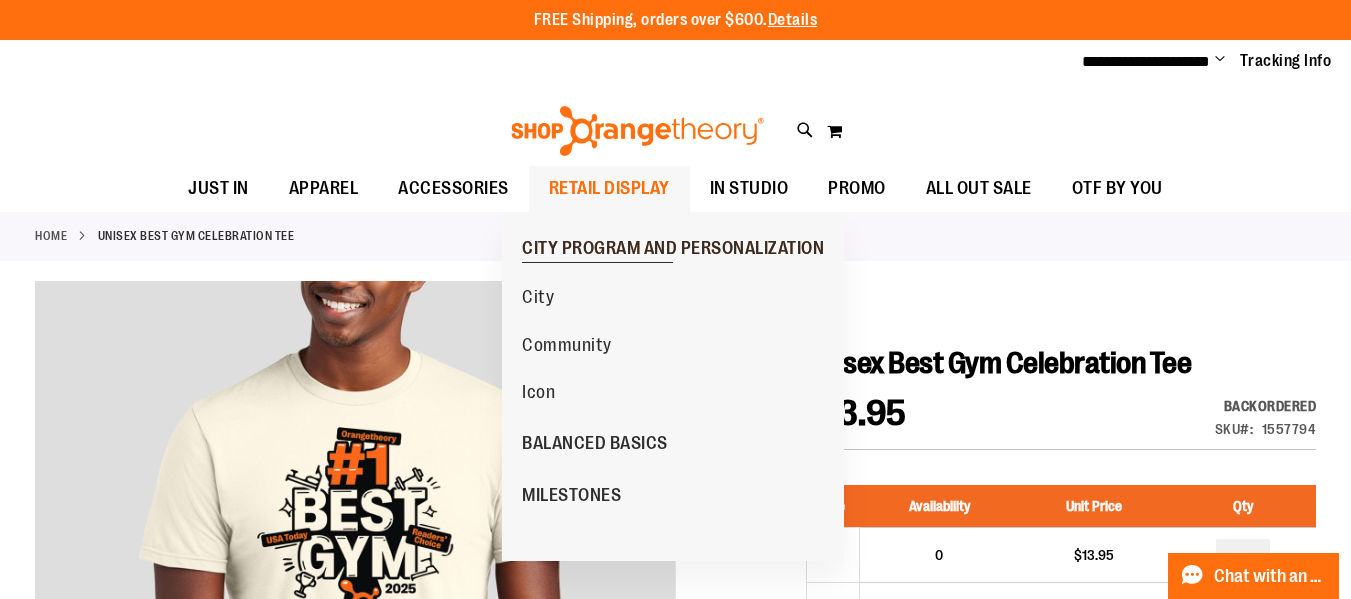 type on "**********" 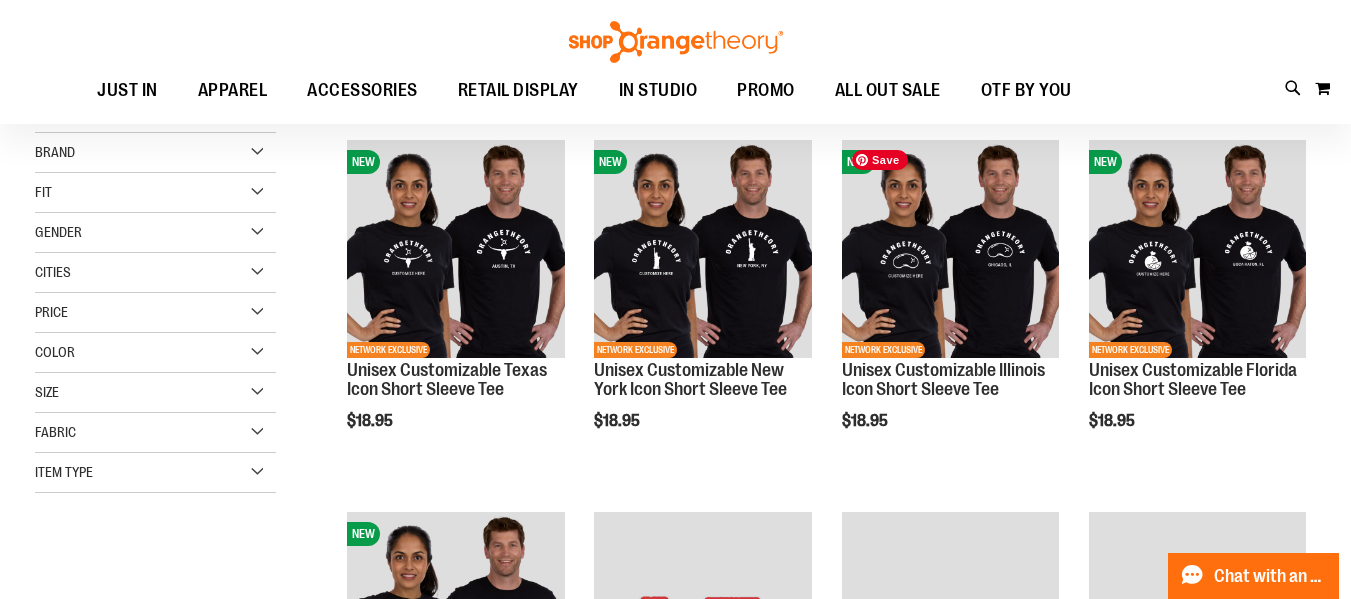 scroll, scrollTop: 257, scrollLeft: 0, axis: vertical 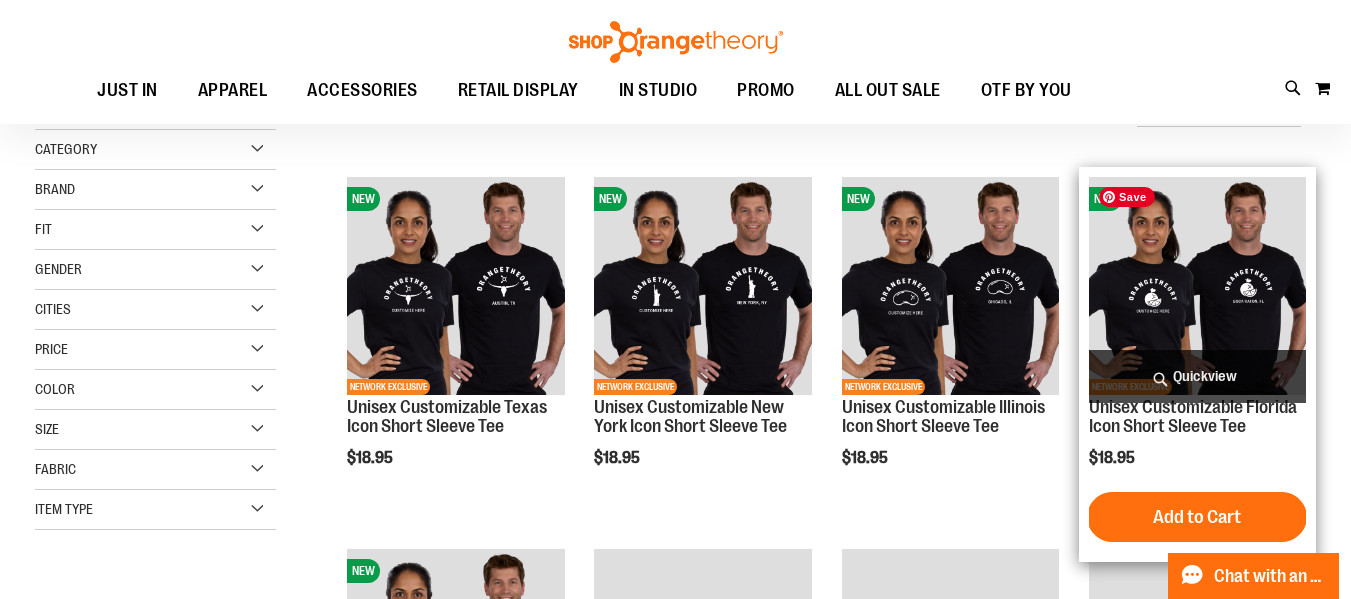 type on "**********" 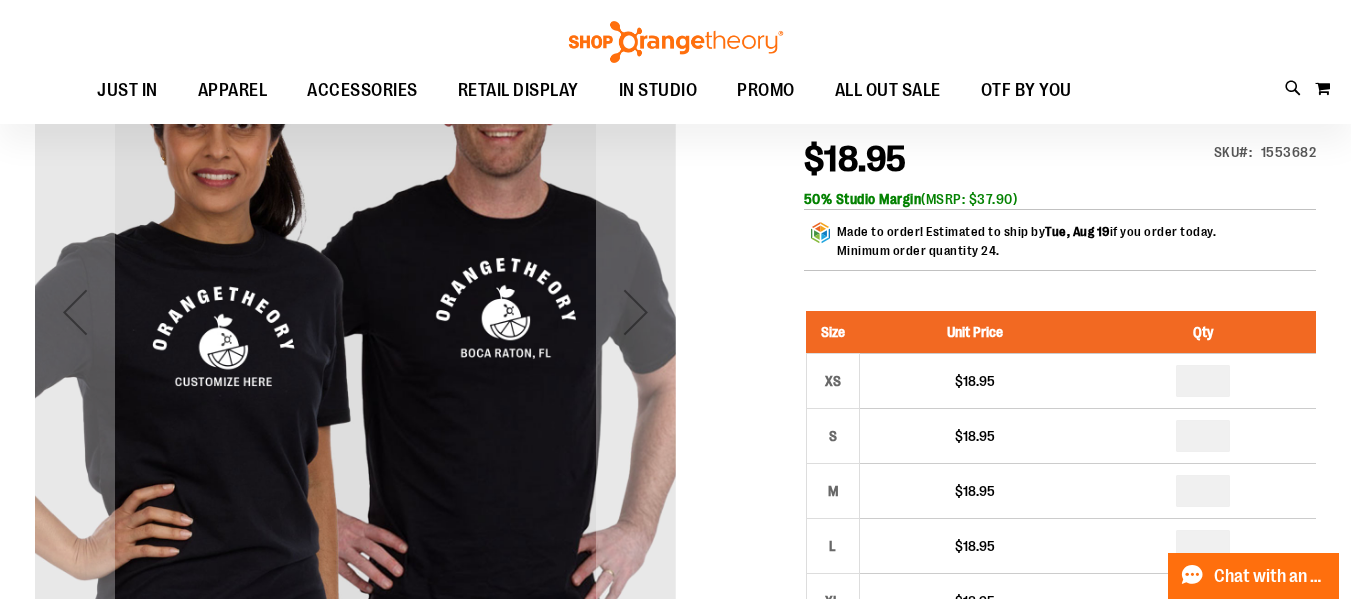scroll, scrollTop: 289, scrollLeft: 0, axis: vertical 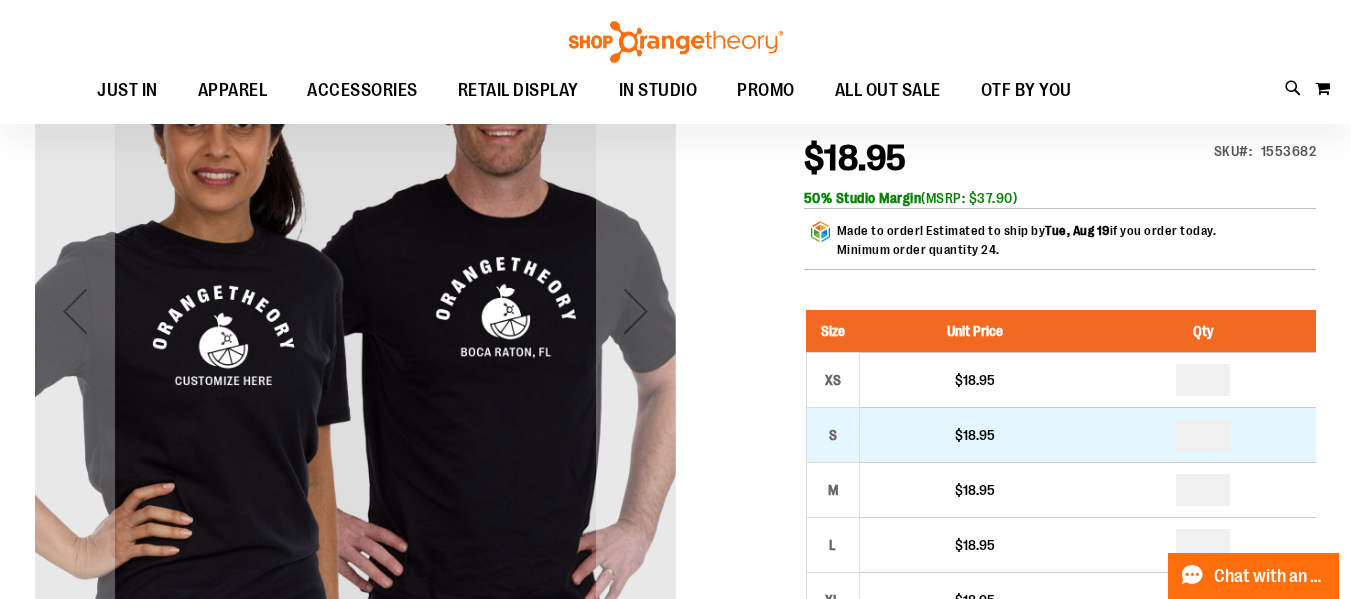 type on "**********" 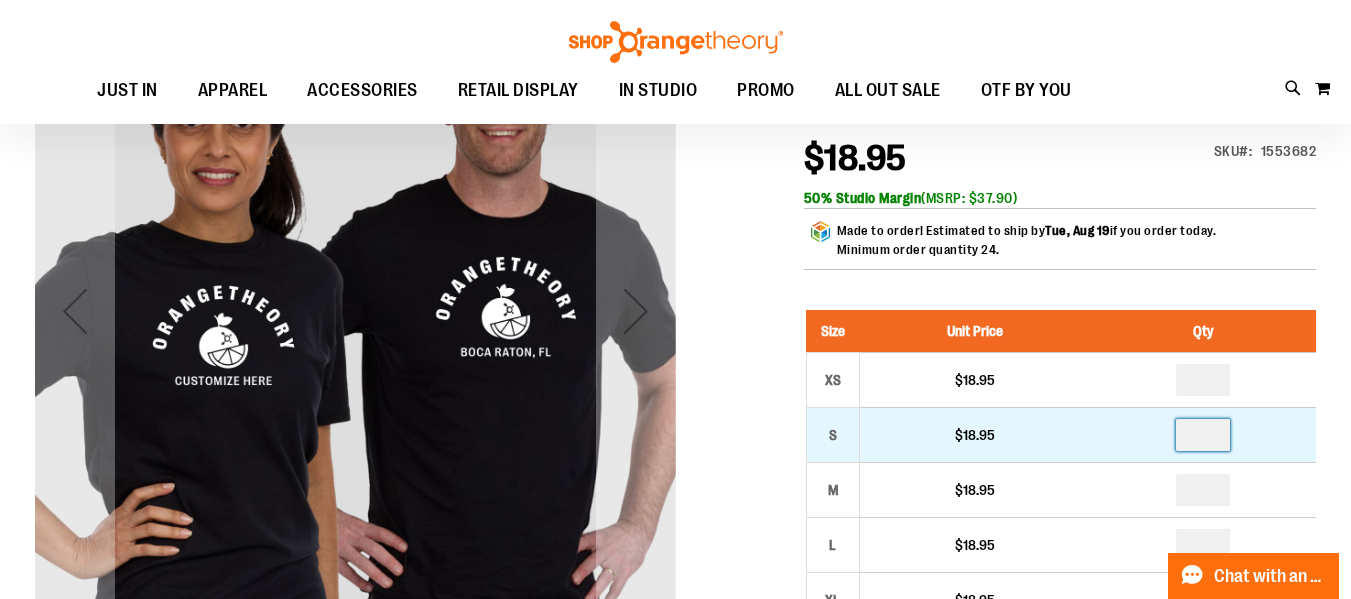 click at bounding box center (1203, 435) 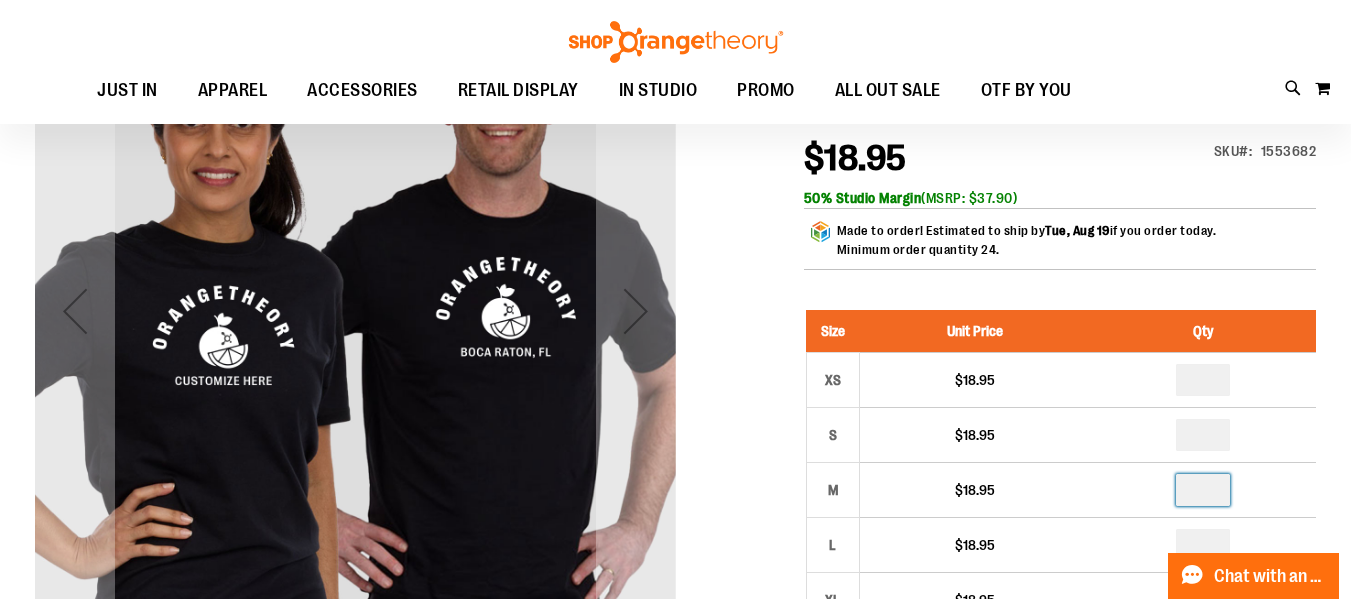 click at bounding box center (1203, 490) 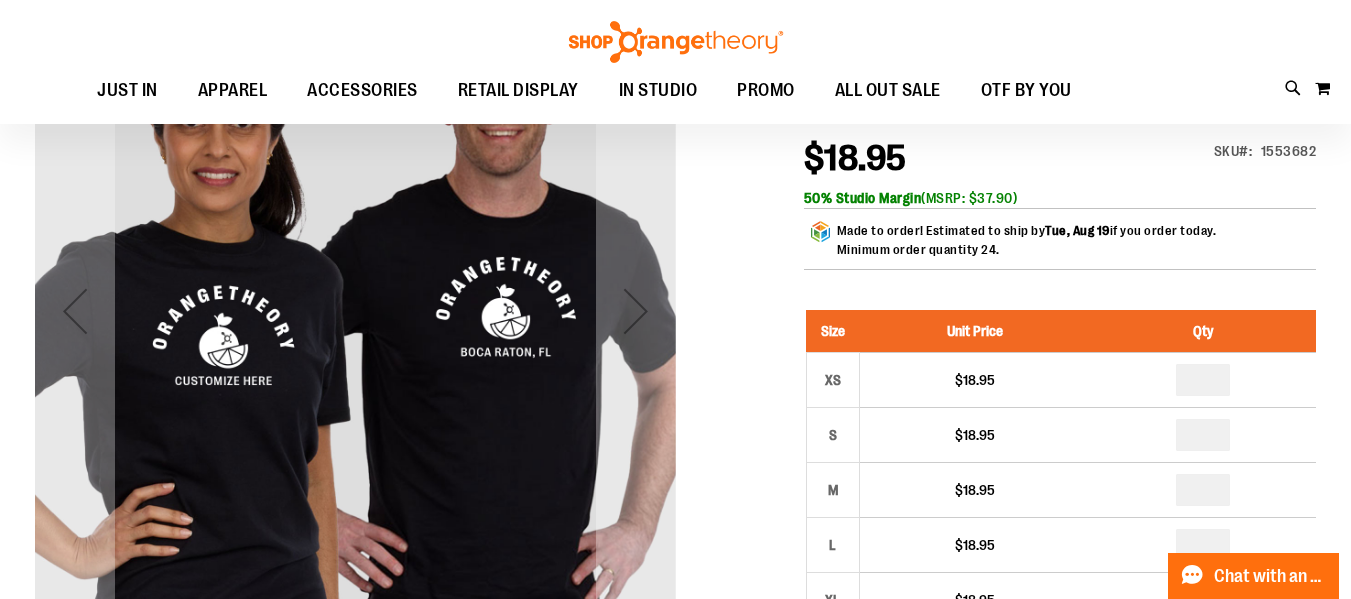 click on "Unisex Customizable Florida Icon Short Sleeve Tee
$18.95
Only  %1  left
SKU
1553682
50% Studio Margin  (MSRP: $37.90)
Made to order!
Estimated to ship by  Tue, Aug 19  if you order today.
Minimum order quantity 24.
Size
Unit Price
Qty
XS
*" at bounding box center (675, 1164) 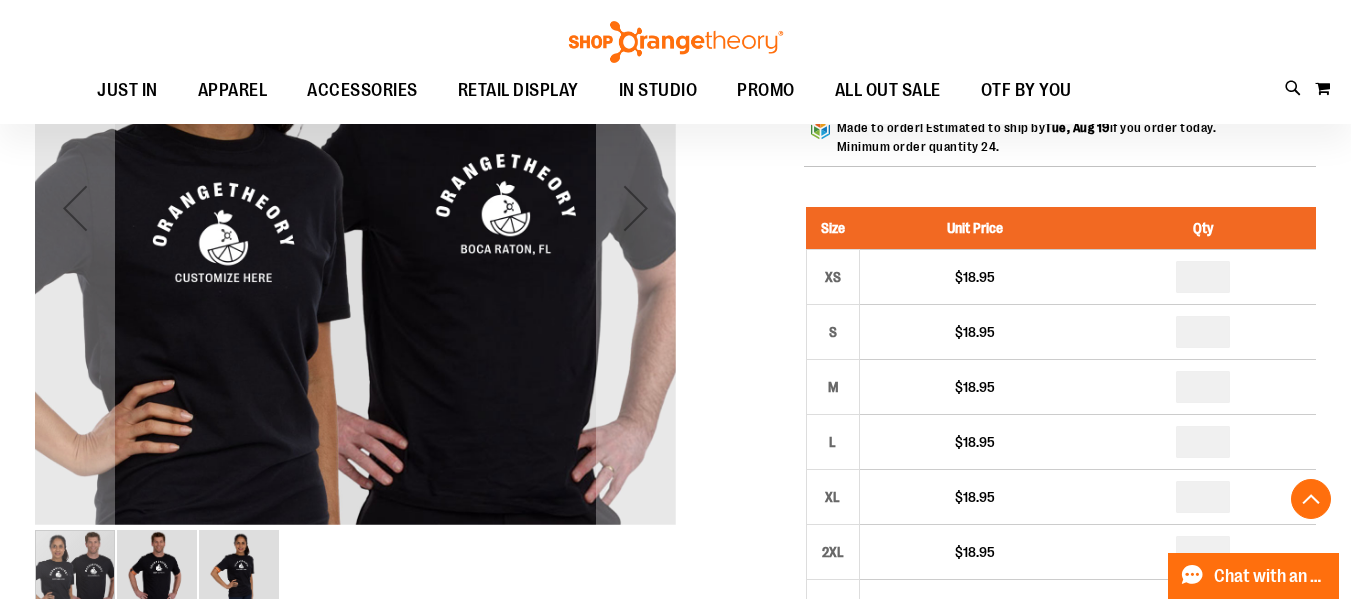 scroll, scrollTop: 394, scrollLeft: 0, axis: vertical 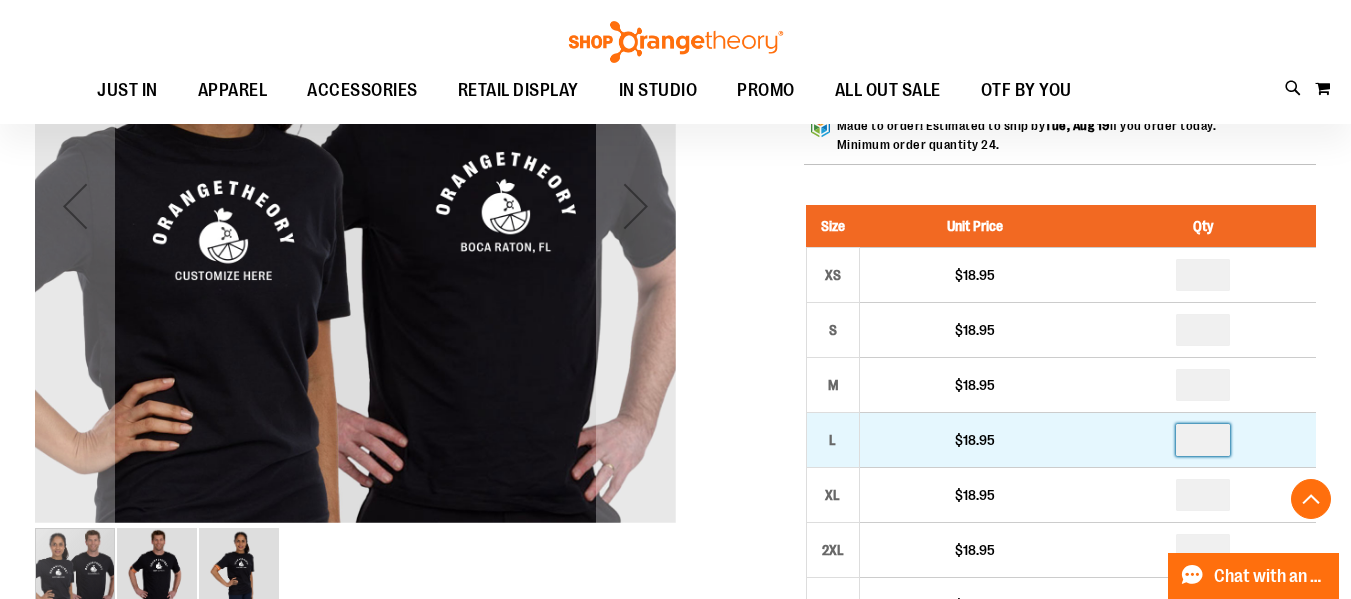 click at bounding box center (1203, 440) 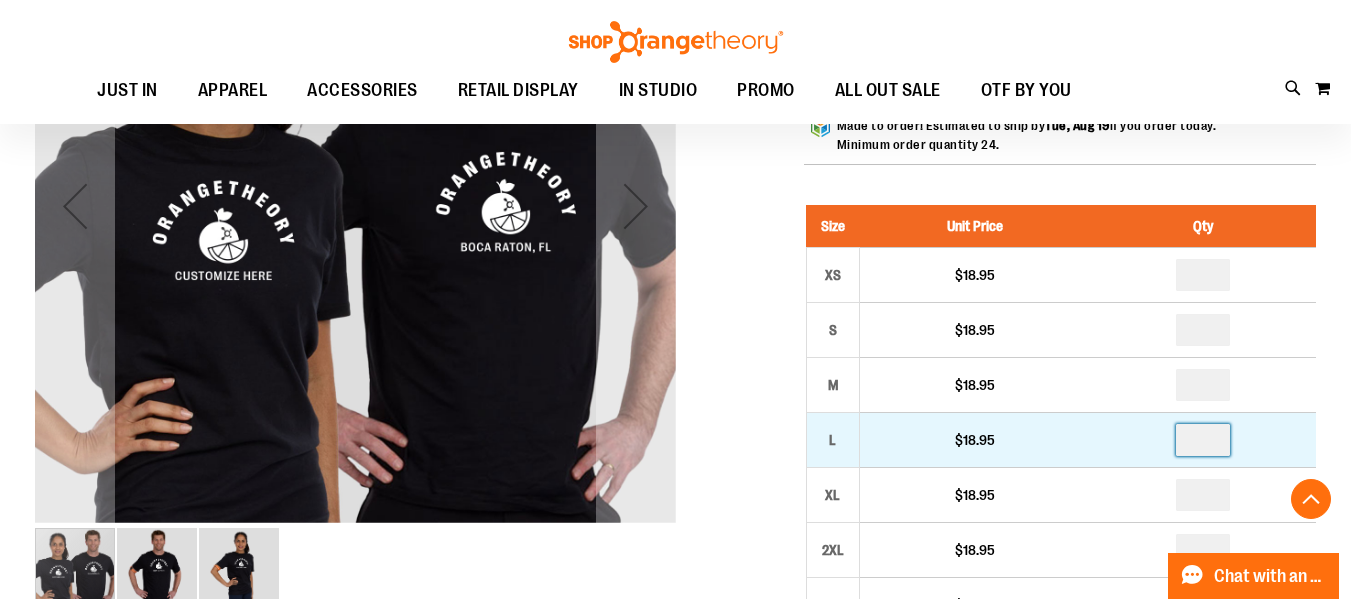 type on "*" 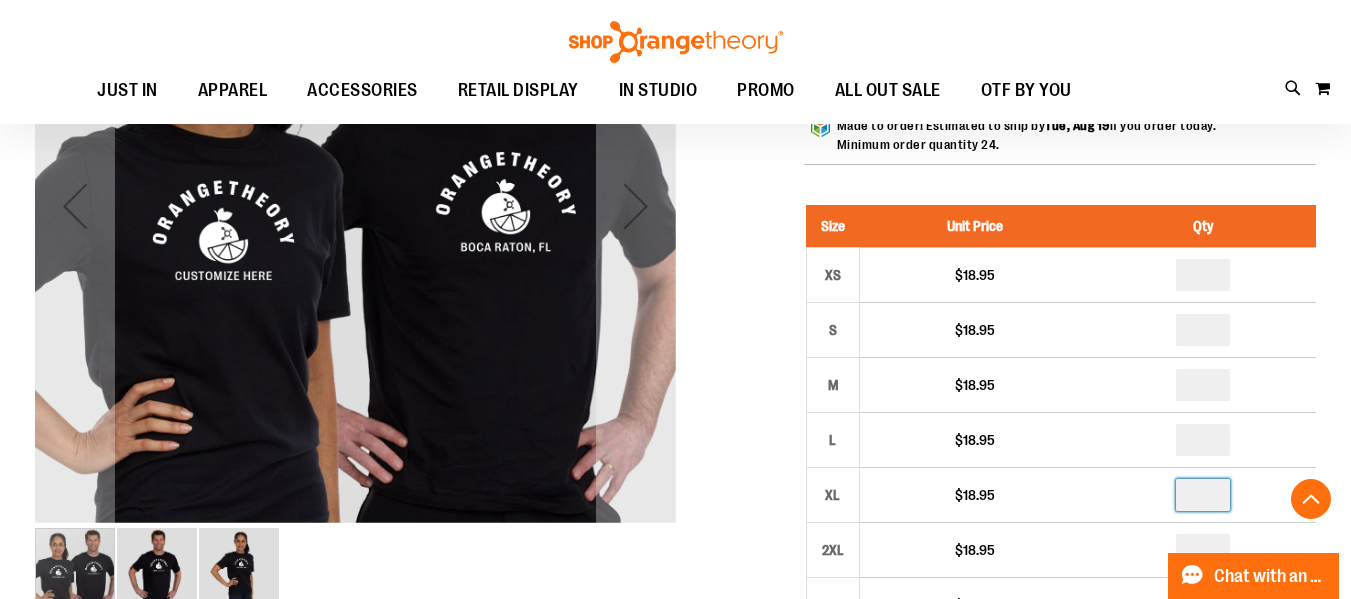 click at bounding box center (1203, 495) 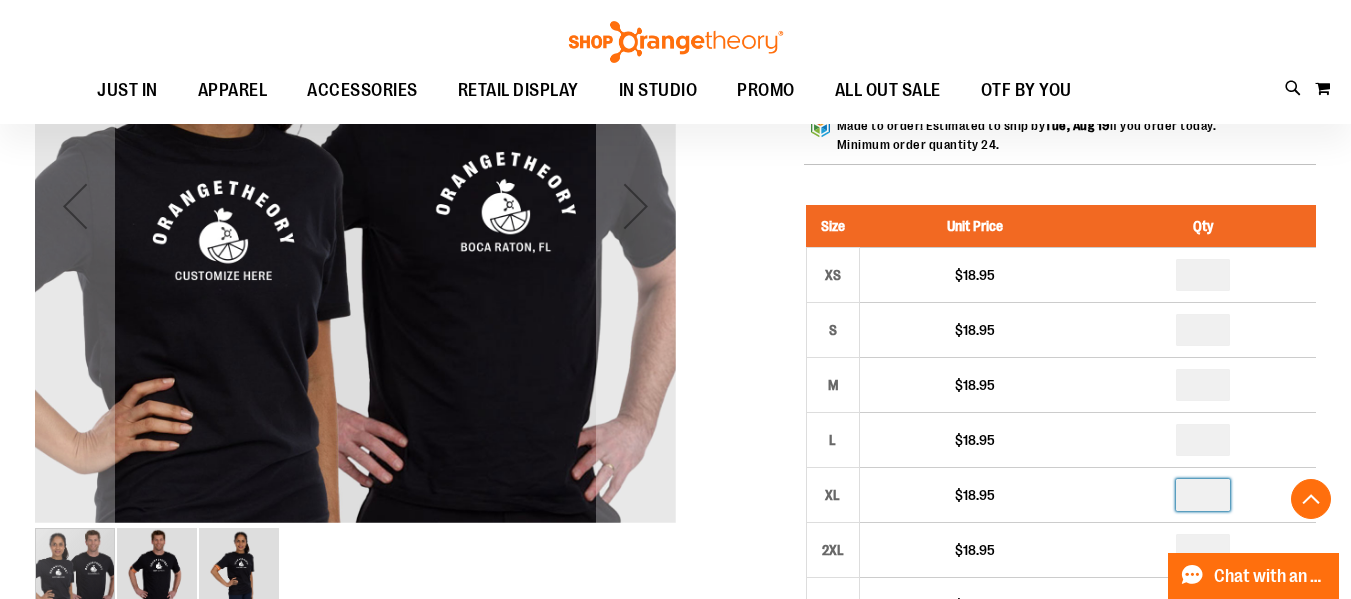 click on "Unisex Customizable Florida Icon Short Sleeve Tee
$18.95
Only  %1  left
SKU
1553682
50% Studio Margin  (MSRP: $37.90)
Made to order!
Estimated to ship by  Tue, Aug 19  if you order today.
Minimum order quantity 24.
Size
Unit Price
Qty
XS
*" at bounding box center (675, 1059) 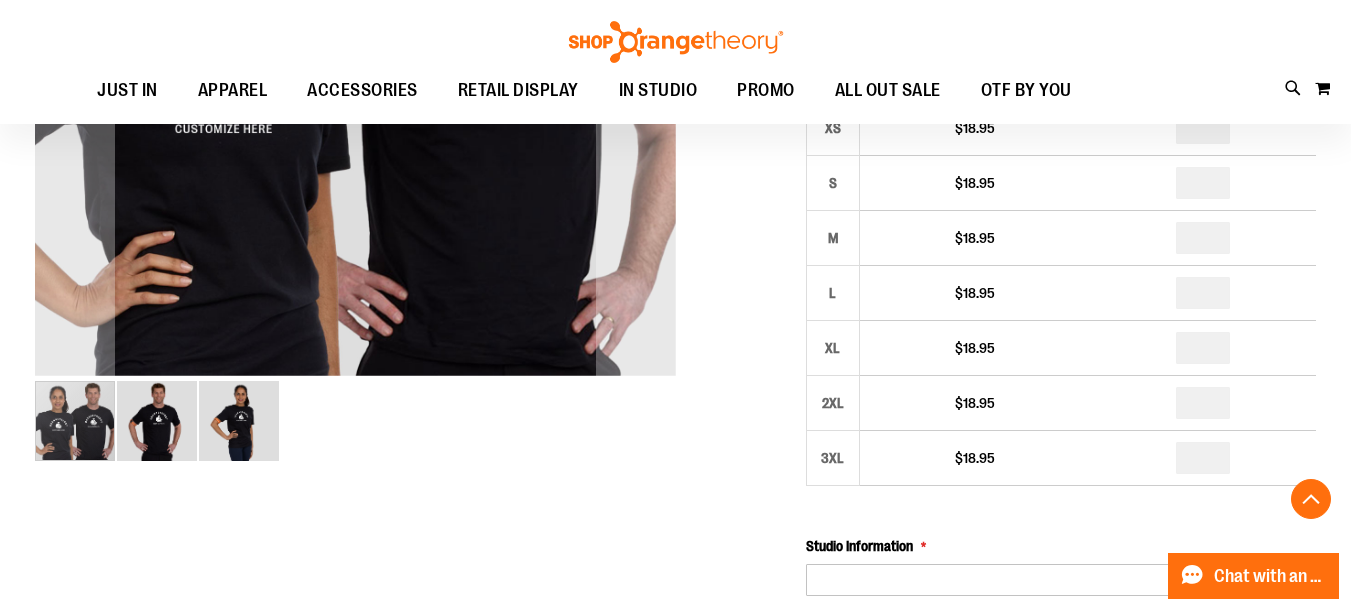 scroll, scrollTop: 545, scrollLeft: 0, axis: vertical 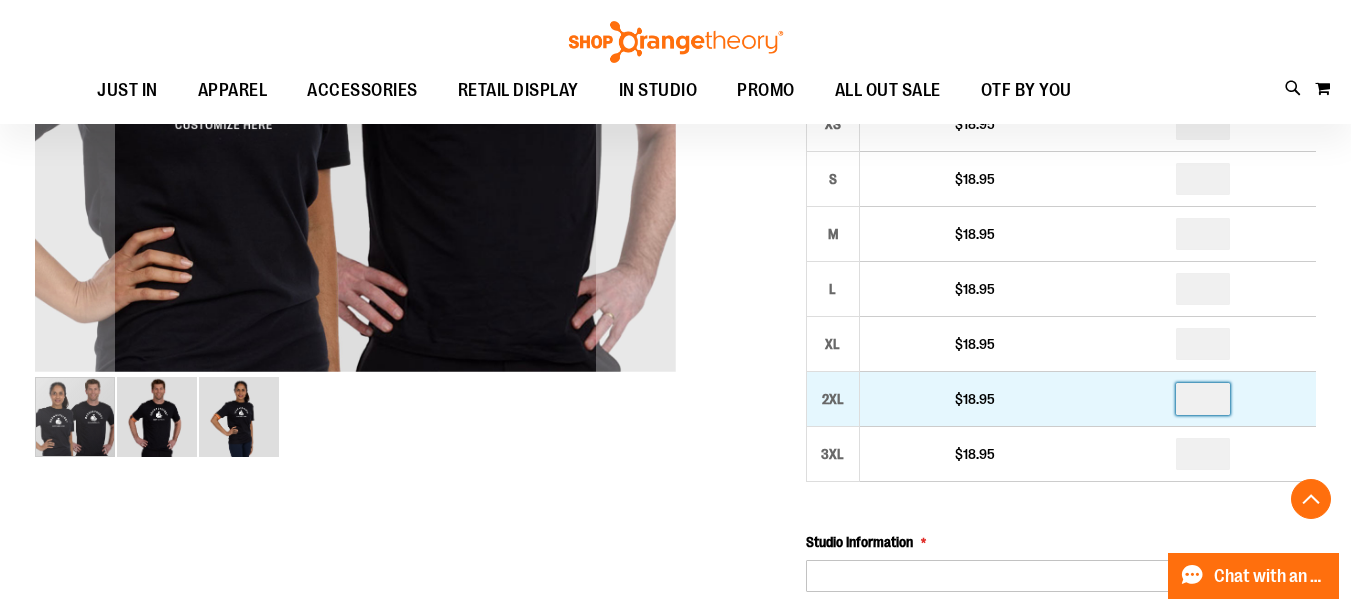 click at bounding box center [1203, 399] 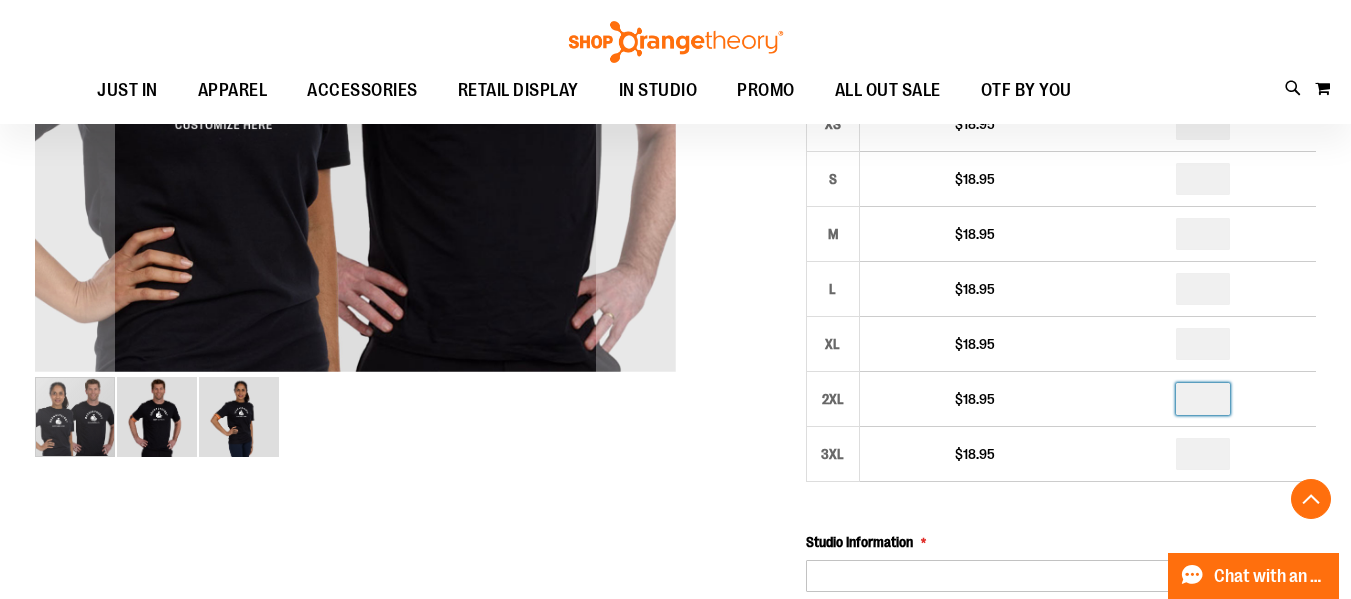 click on "Unisex Customizable Florida Icon Short Sleeve Tee
$18.95
Only  %1  left
SKU
1553682
50% Studio Margin  (MSRP: $37.90)
Made to order!
Estimated to ship by  Tue, Aug 19  if you order today.
Minimum order quantity 24.
Size
Unit Price
Qty
XS
*" at bounding box center [675, 908] 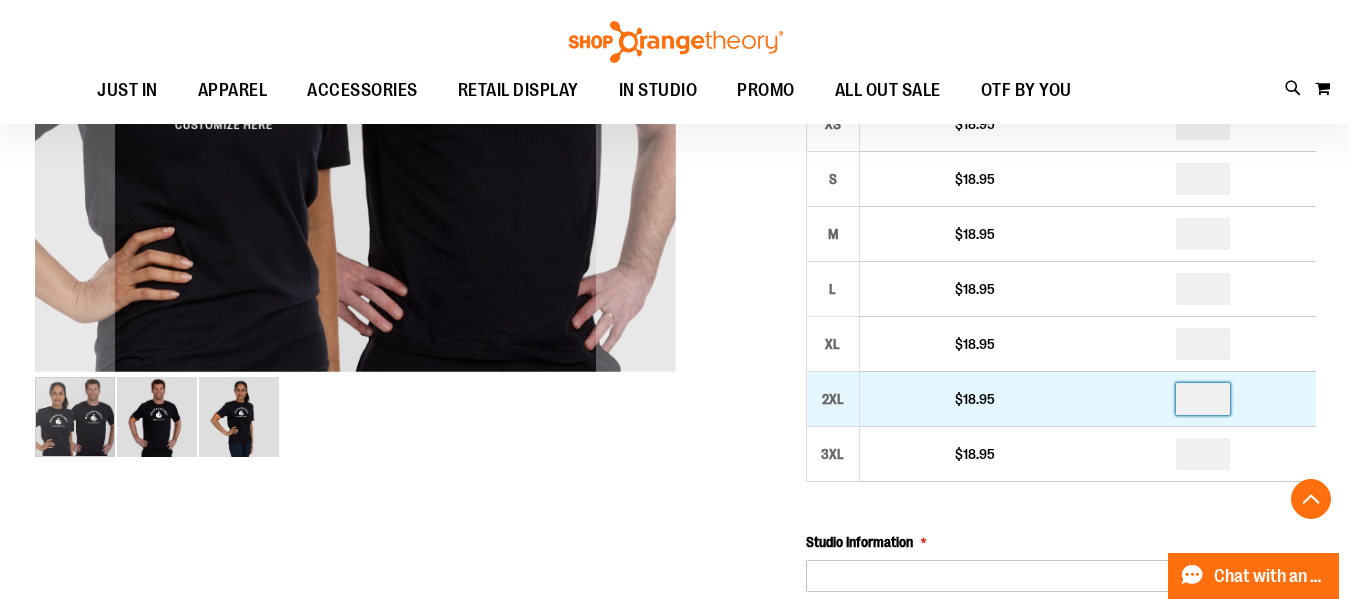click on "*" at bounding box center (1203, 399) 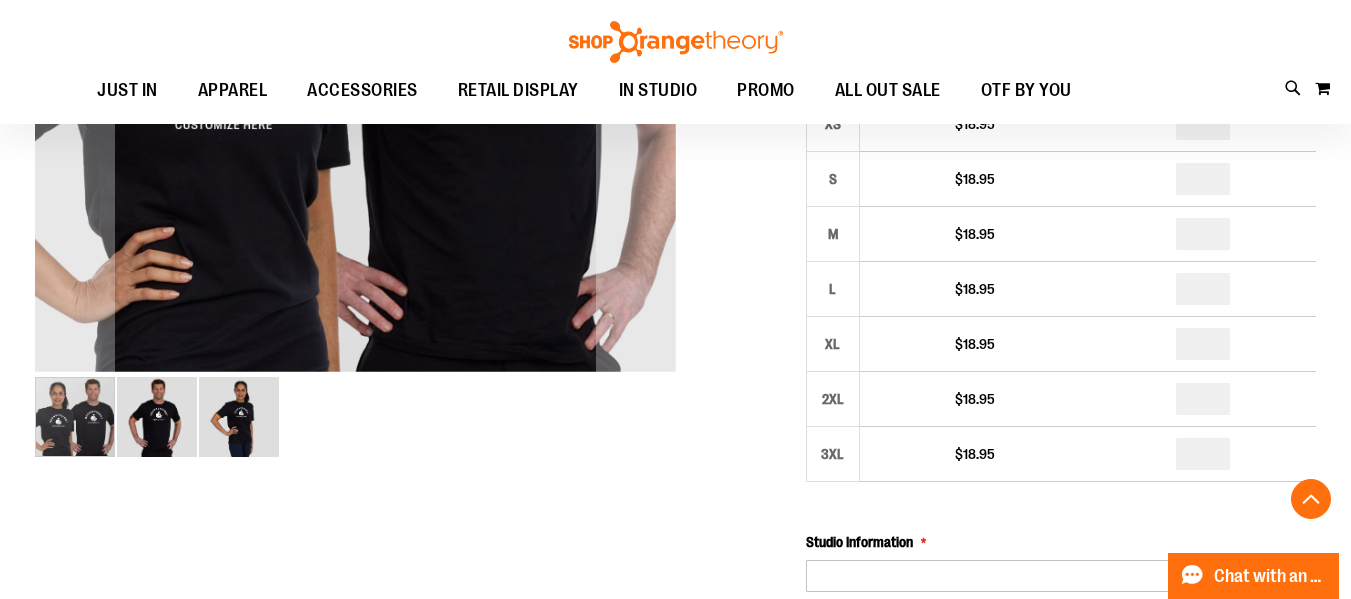 click on "Unisex Customizable Florida Icon Short Sleeve Tee
$18.95
Only  %1  left
SKU
1553682
50% Studio Margin  (MSRP: $37.90)
Made to order!
Estimated to ship by  Tue, Aug 19  if you order today.
Minimum order quantity 24.
Size
Unit Price
Qty
XS
*" at bounding box center [675, 908] 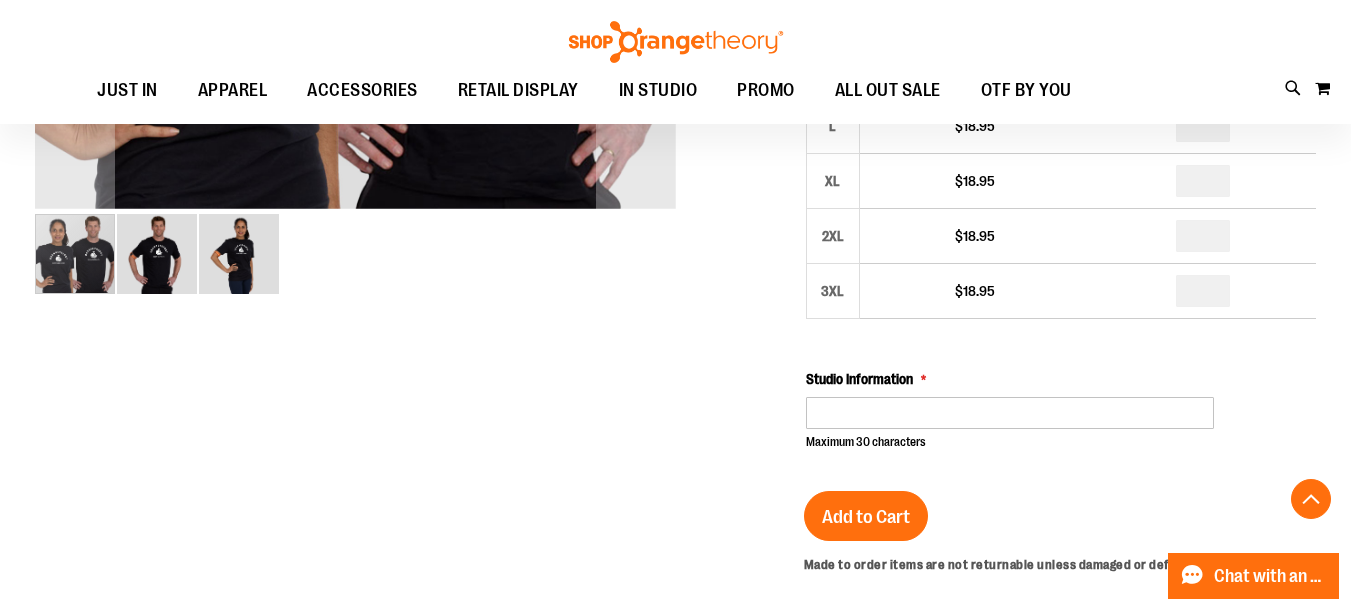 scroll, scrollTop: 714, scrollLeft: 0, axis: vertical 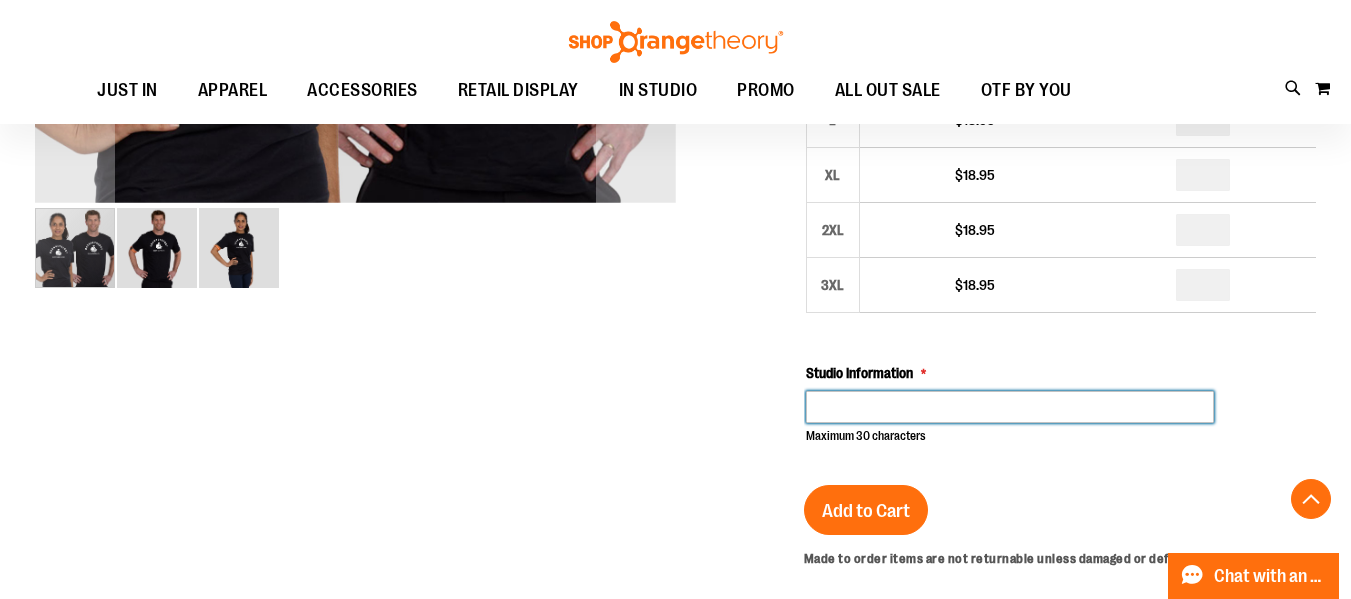 click on "Studio Information" at bounding box center [1010, 407] 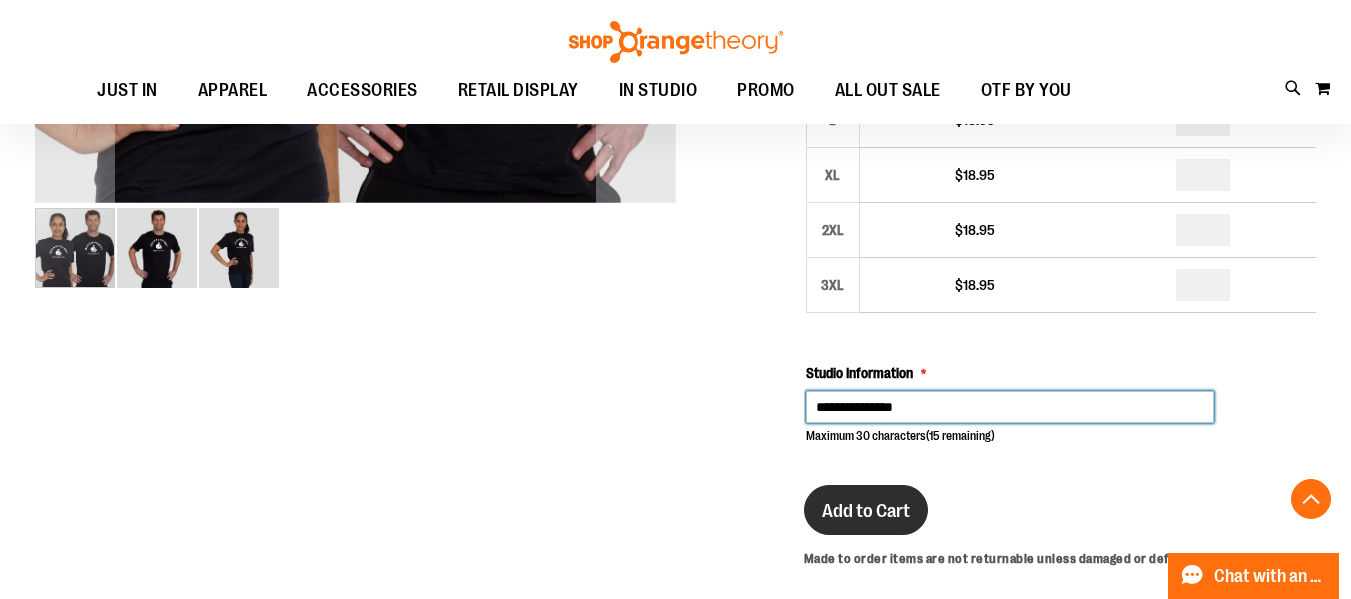 type on "**********" 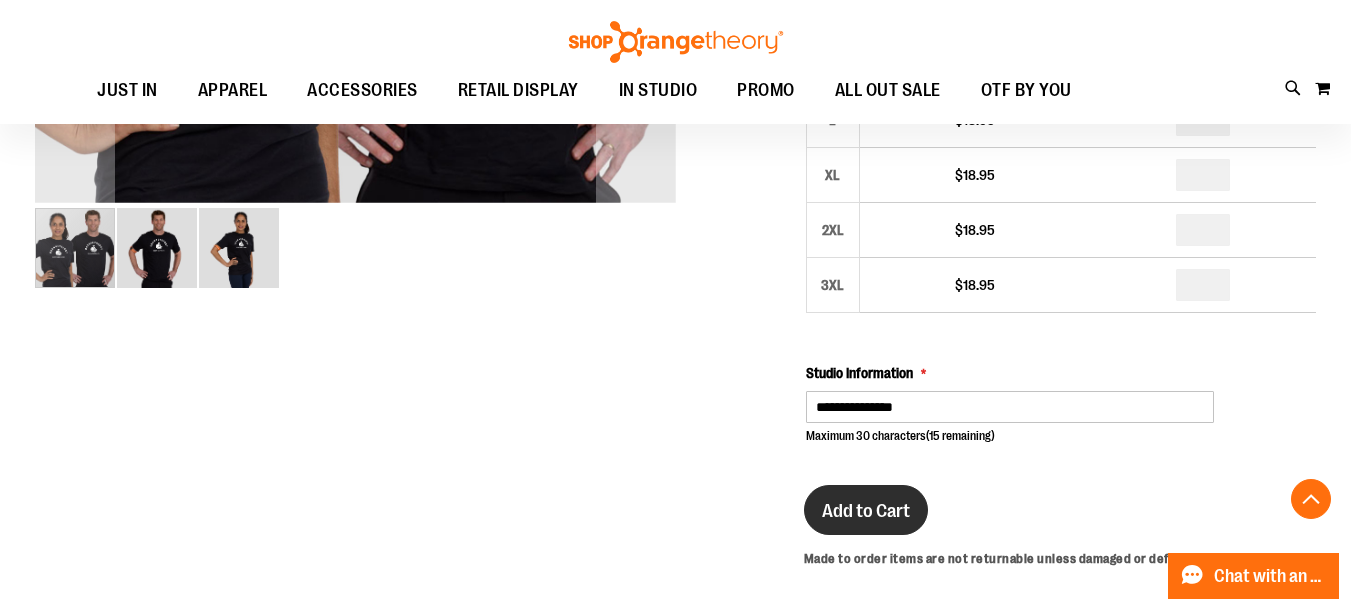 click on "Add to Cart" at bounding box center (866, 511) 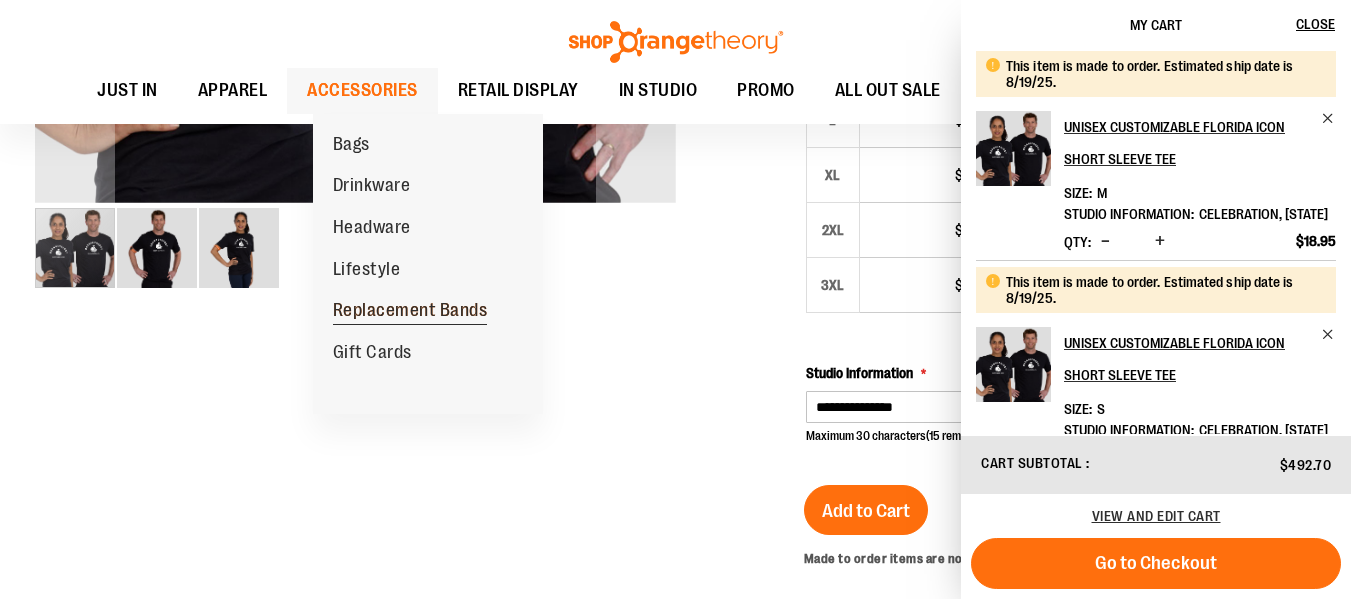 click on "Replacement Bands" at bounding box center [410, 312] 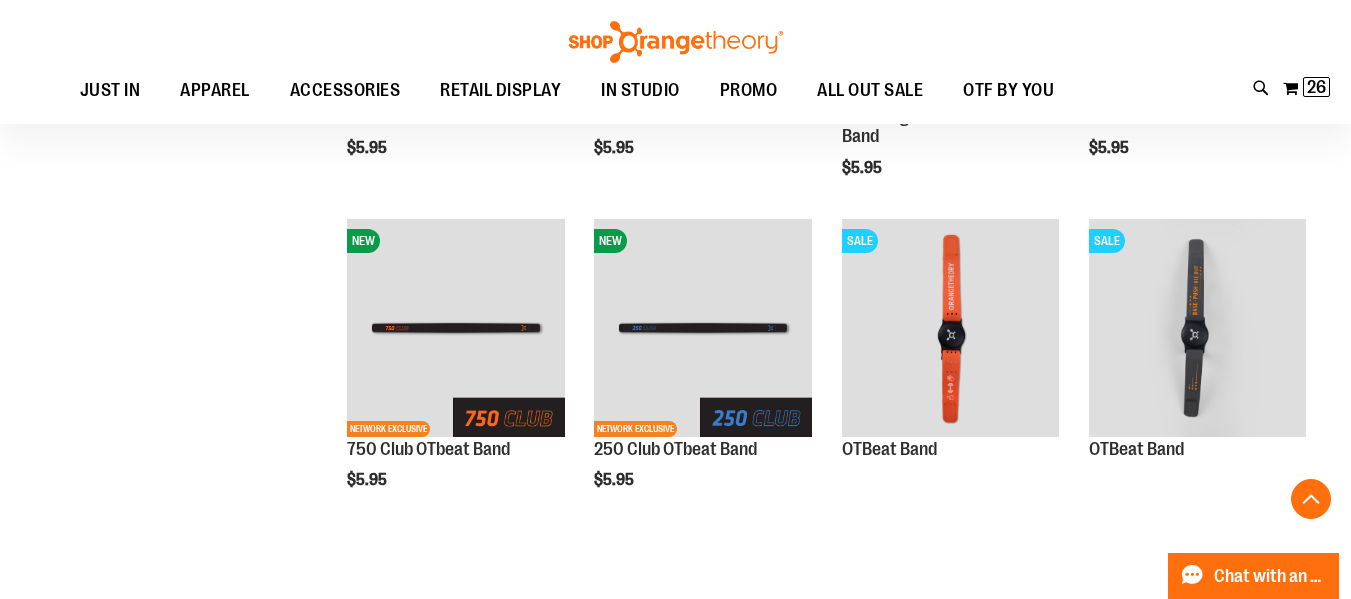 scroll, scrollTop: 513, scrollLeft: 0, axis: vertical 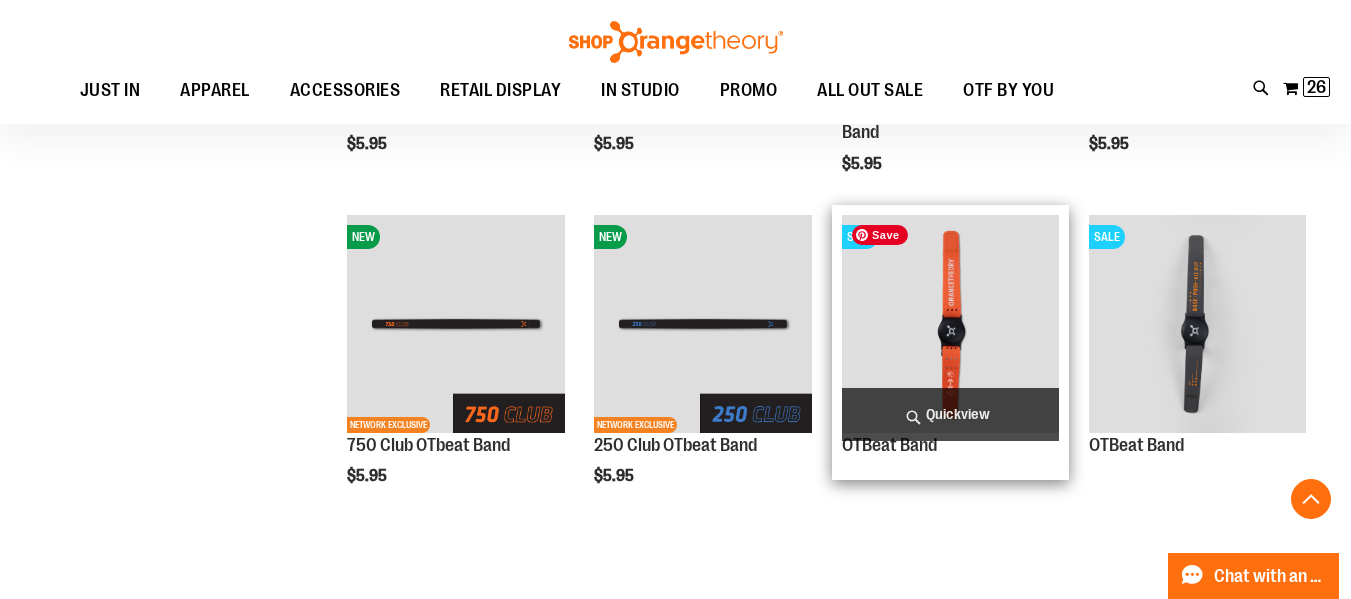 type on "**********" 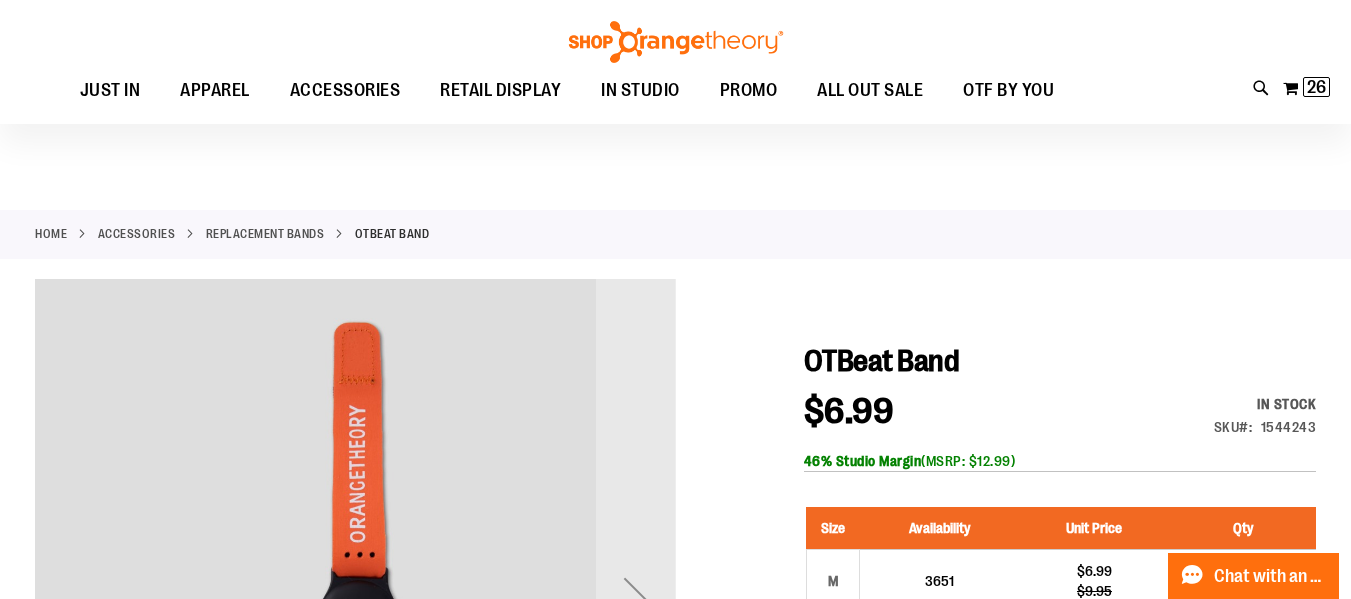 scroll, scrollTop: 162, scrollLeft: 0, axis: vertical 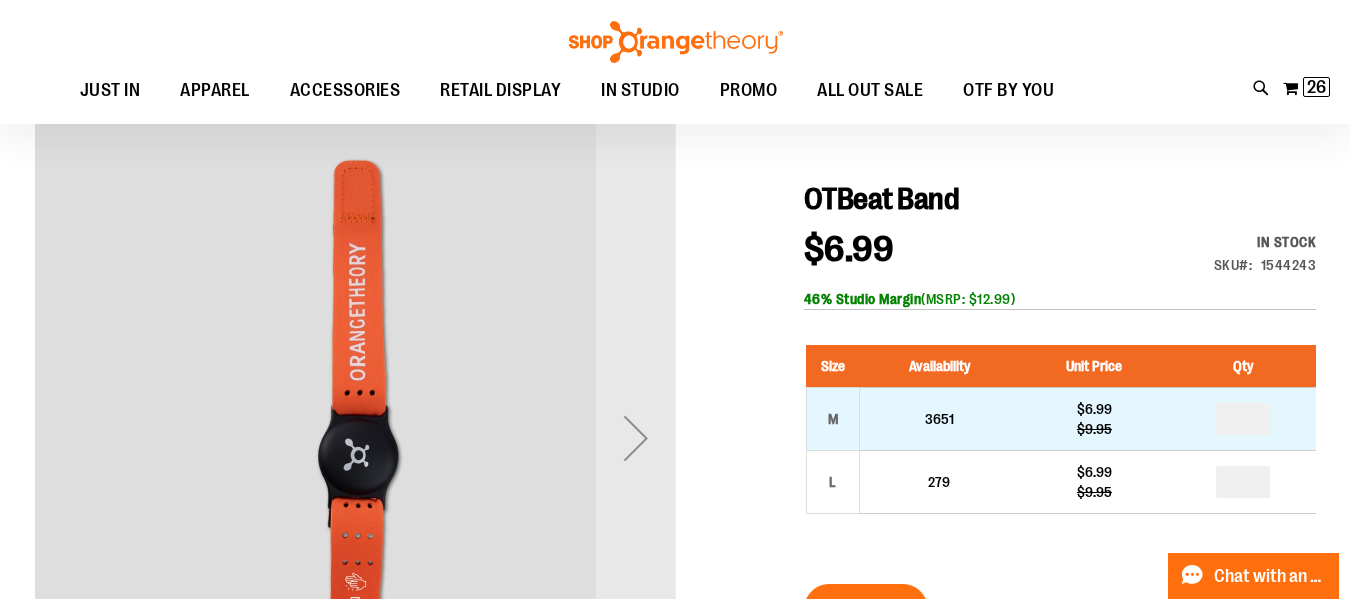 type on "**********" 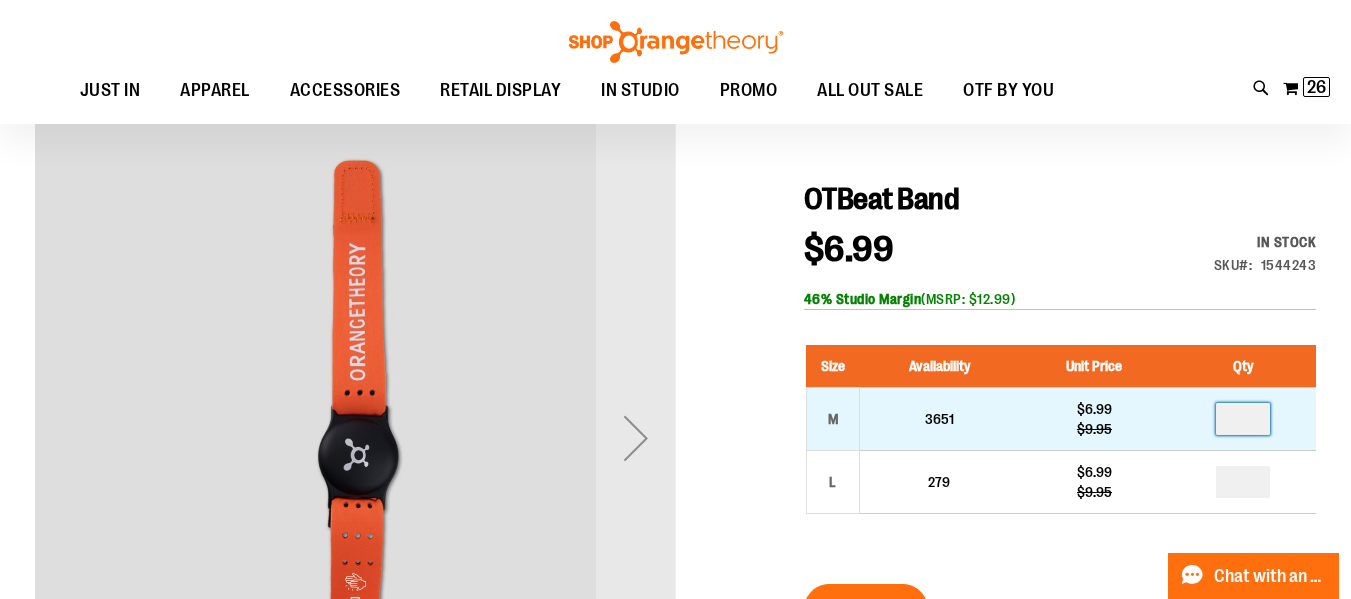 click at bounding box center [1243, 419] 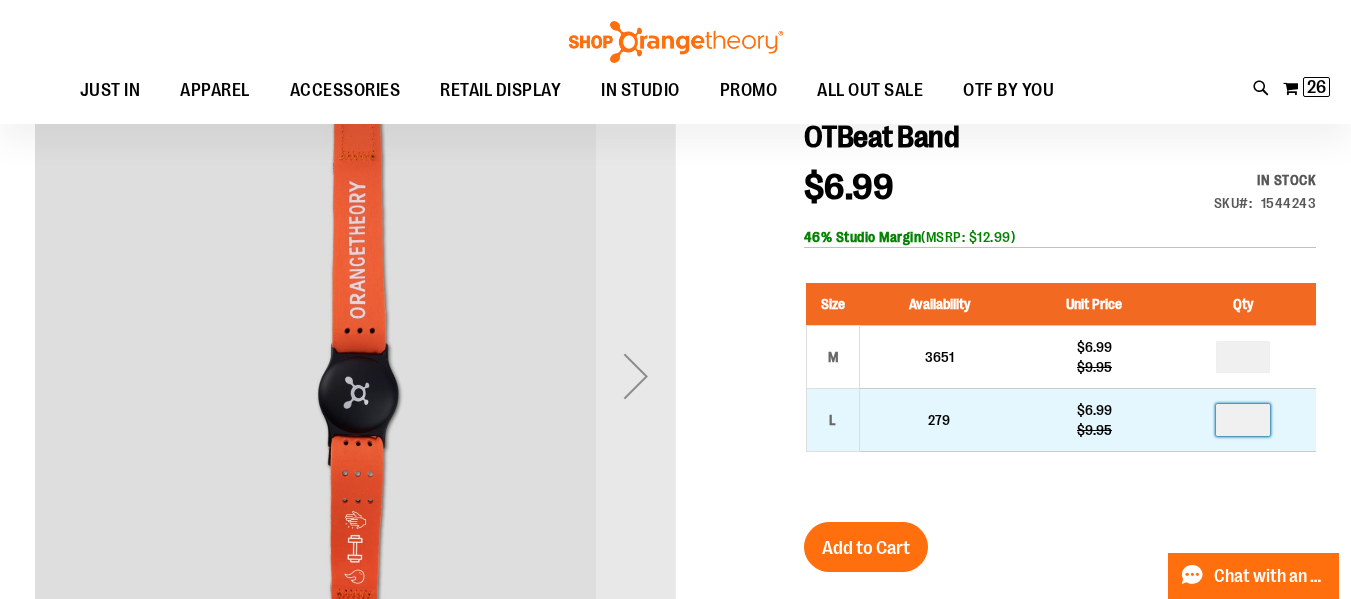 click at bounding box center (1243, 420) 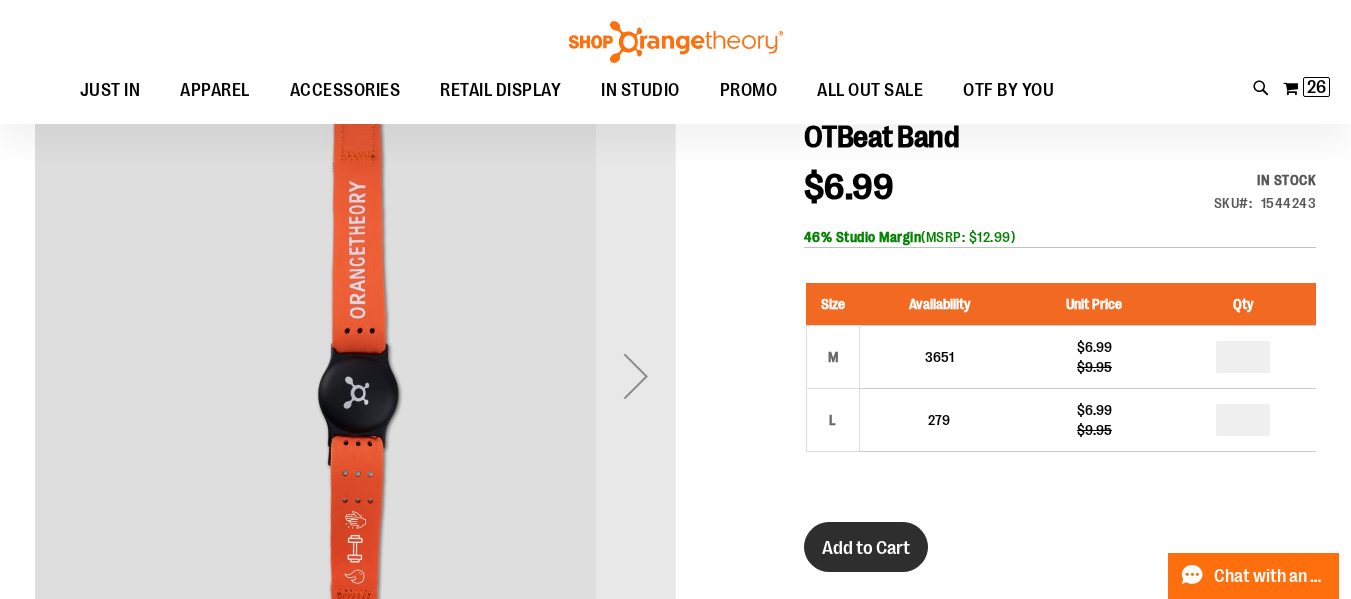 click on "Add to Cart" at bounding box center [866, 548] 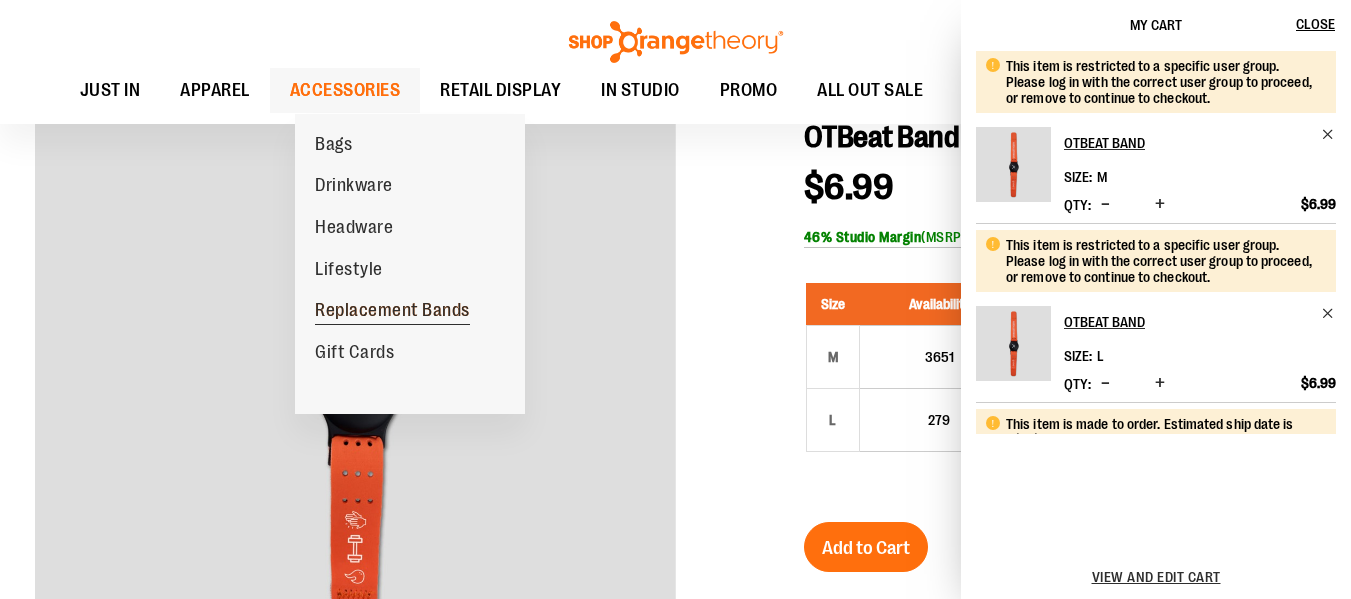 click on "Replacement Bands" at bounding box center [392, 312] 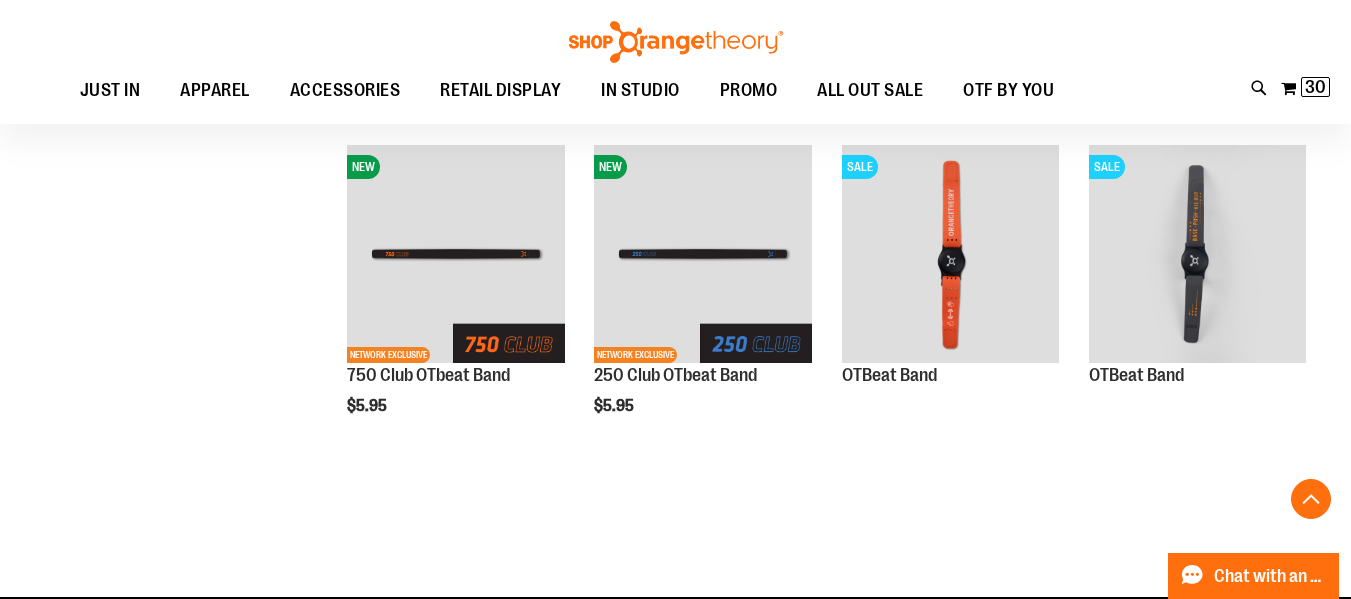 scroll, scrollTop: 584, scrollLeft: 0, axis: vertical 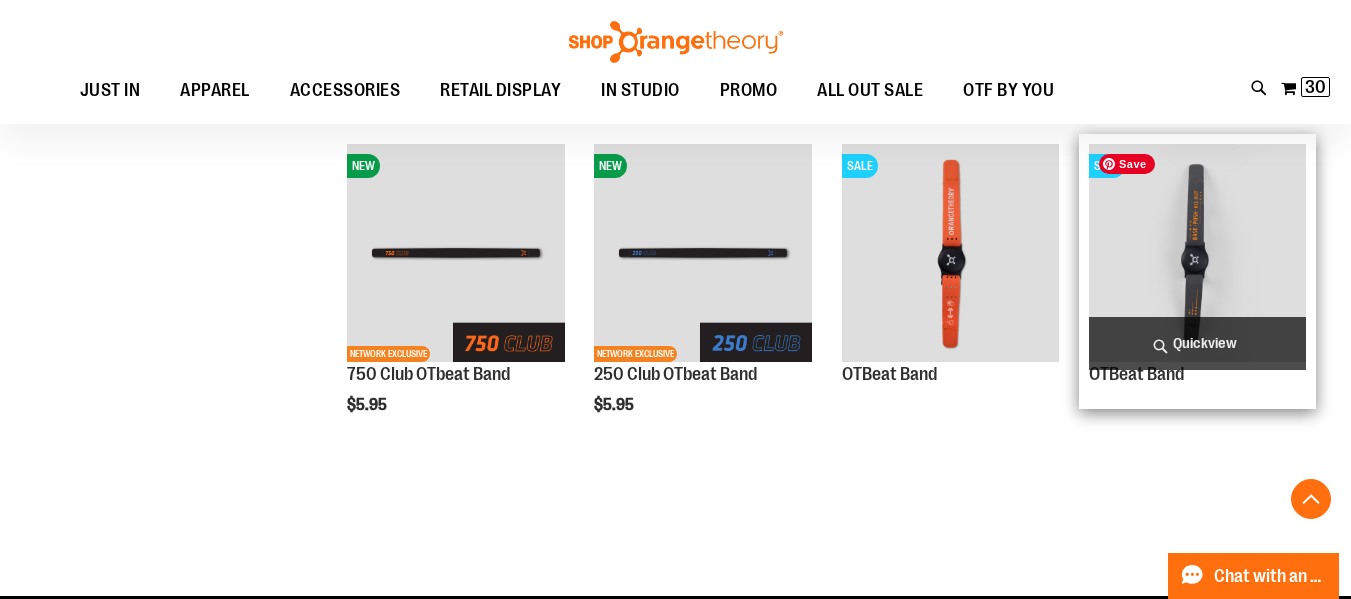 type on "**********" 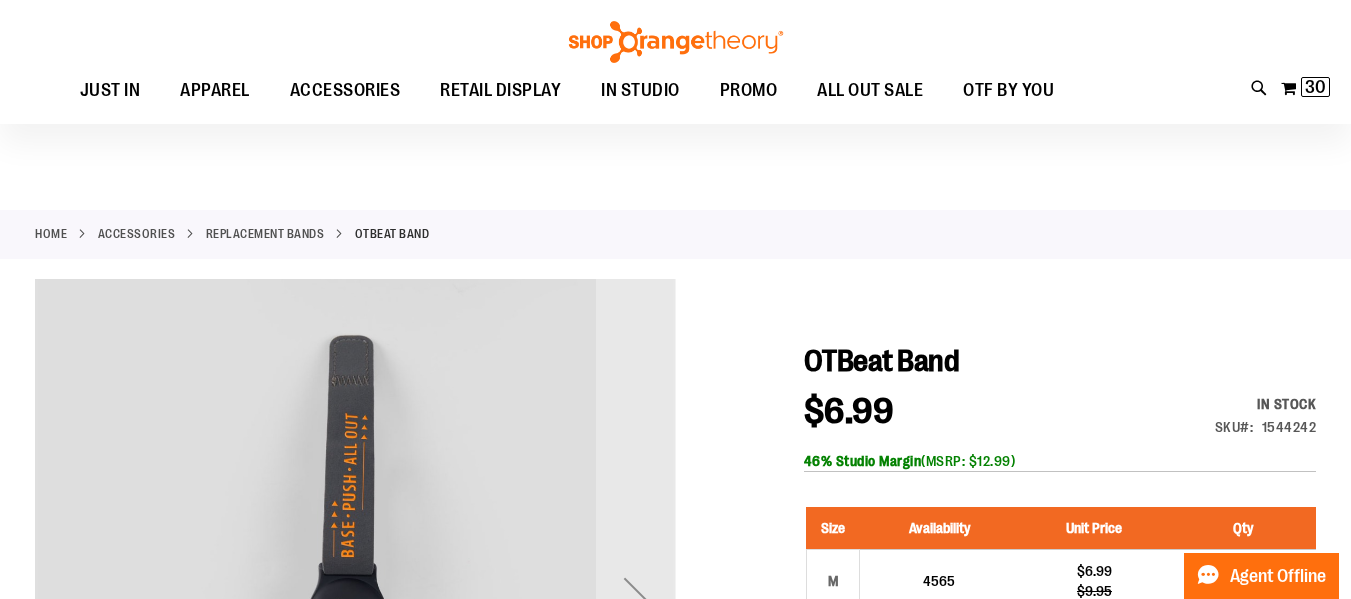 scroll, scrollTop: 251, scrollLeft: 0, axis: vertical 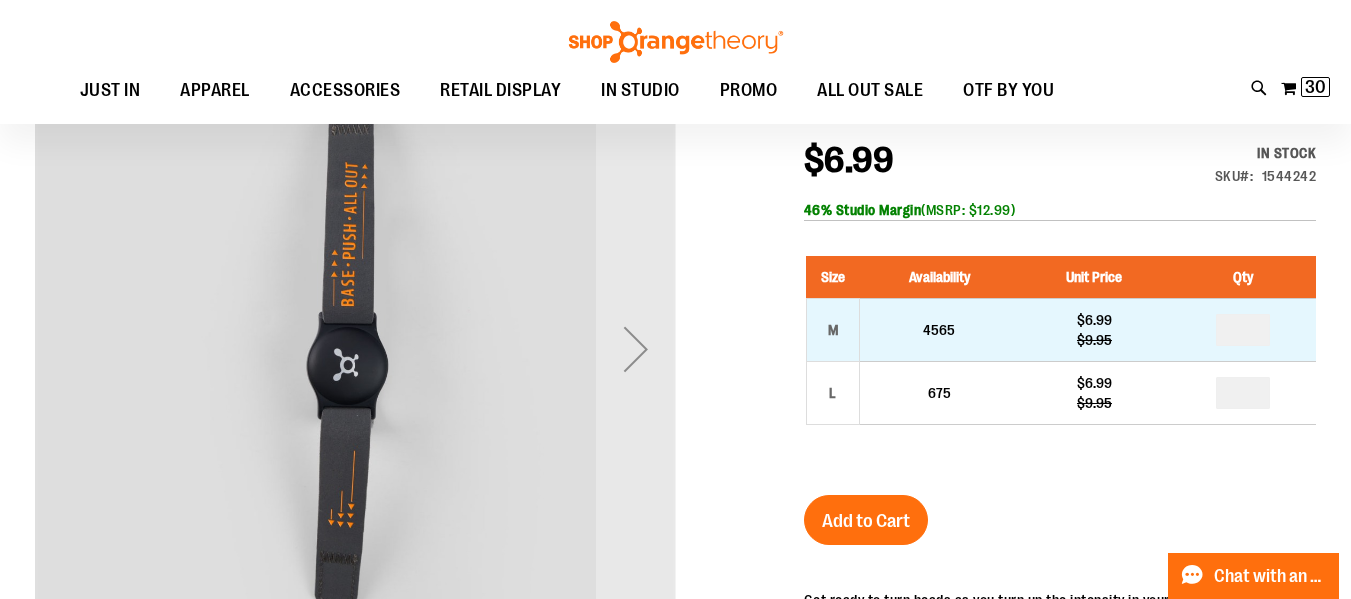 type on "**********" 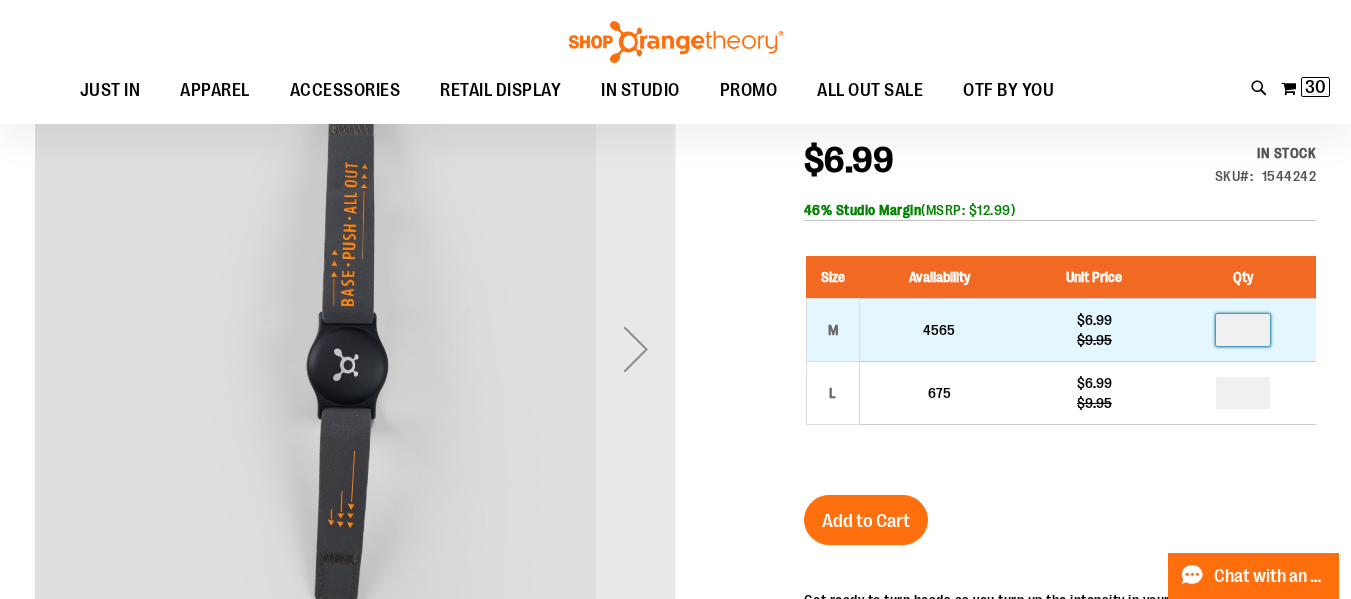 click at bounding box center [1243, 330] 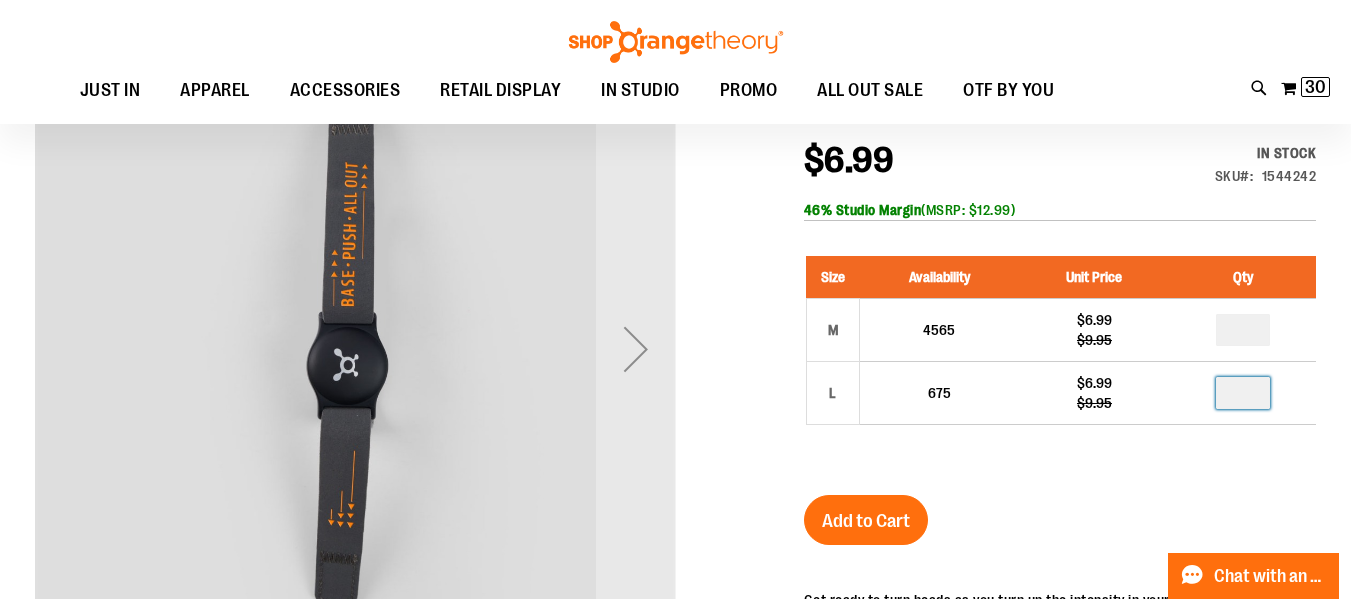 click at bounding box center [1243, 393] 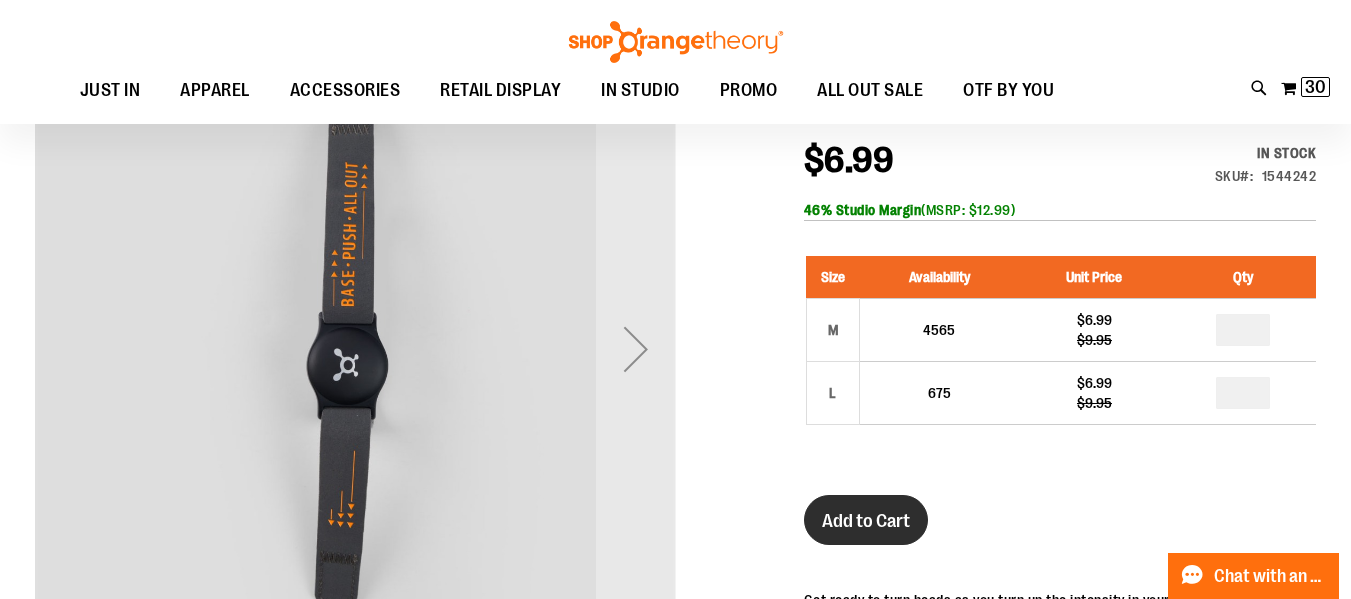 click on "Add to Cart" at bounding box center (866, 521) 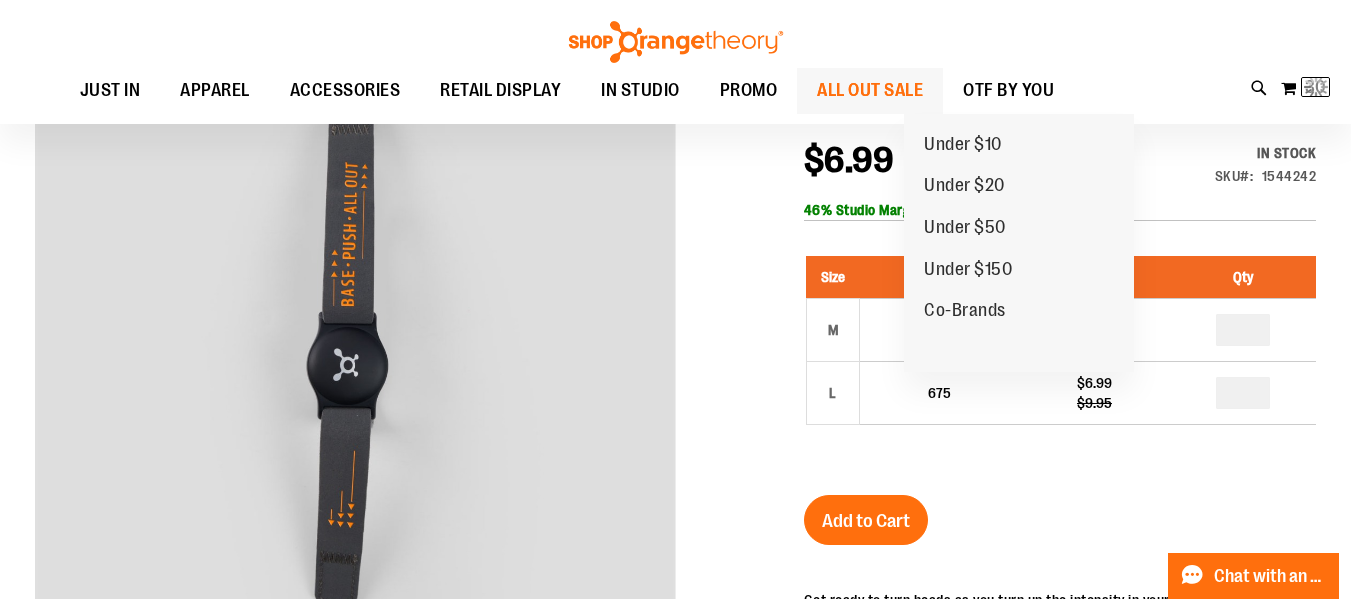 click on "ALL OUT SALE" at bounding box center [870, 90] 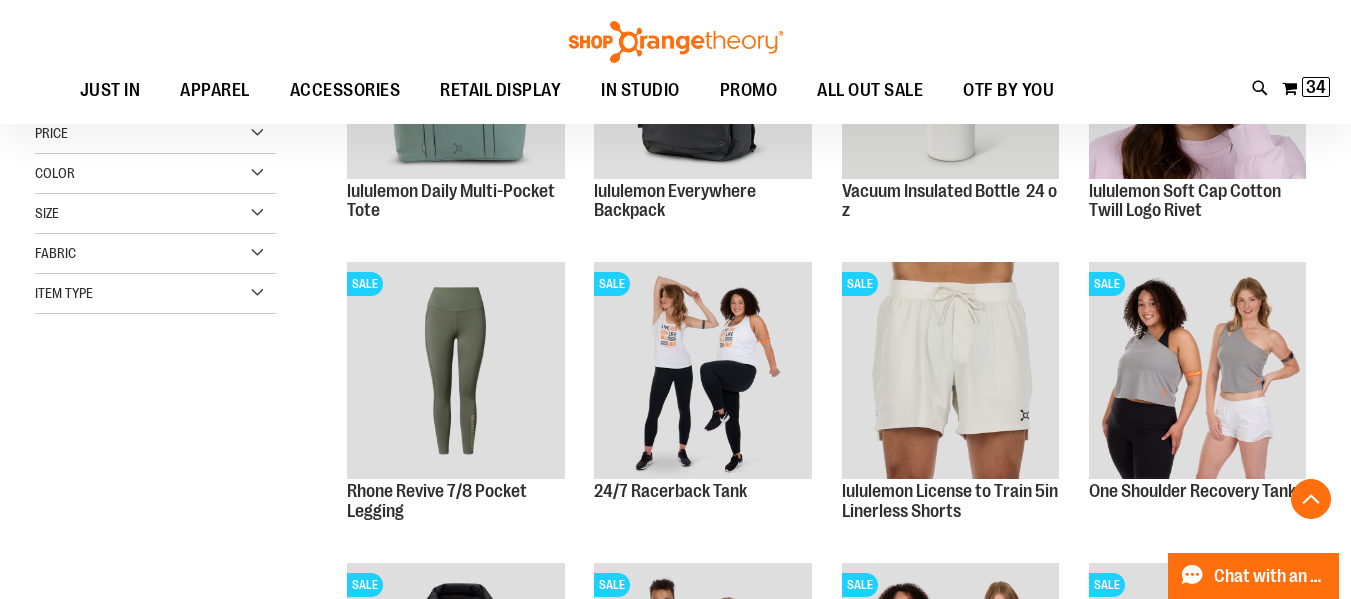 scroll, scrollTop: 436, scrollLeft: 0, axis: vertical 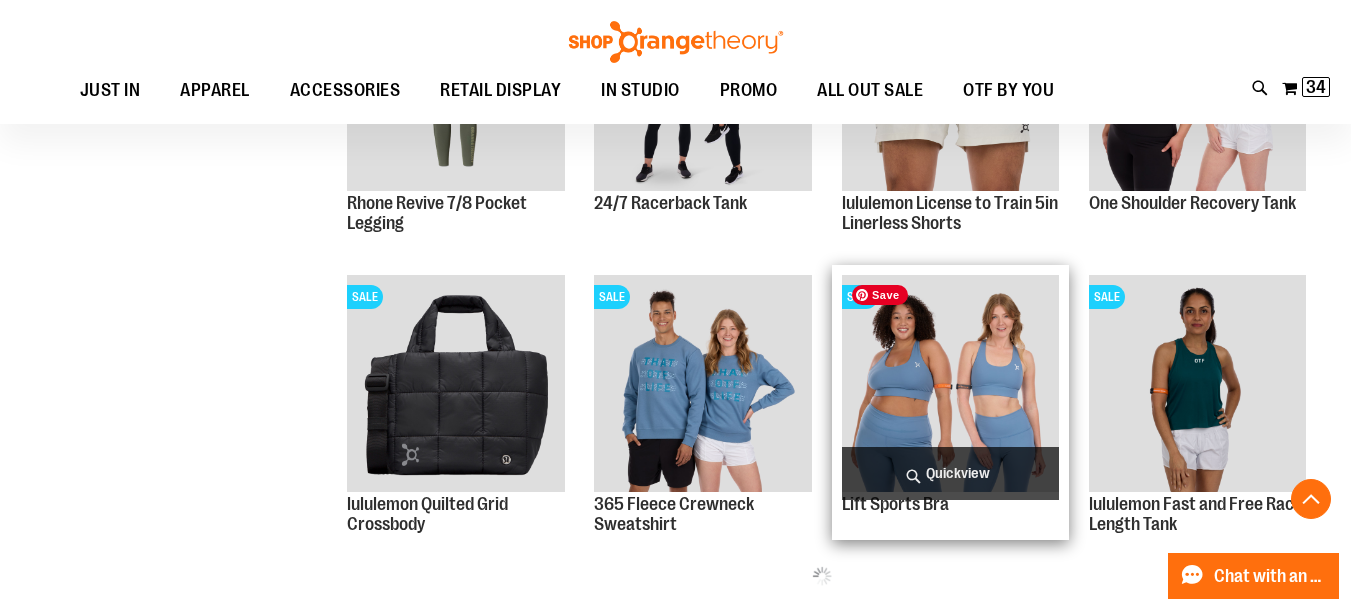 type on "**********" 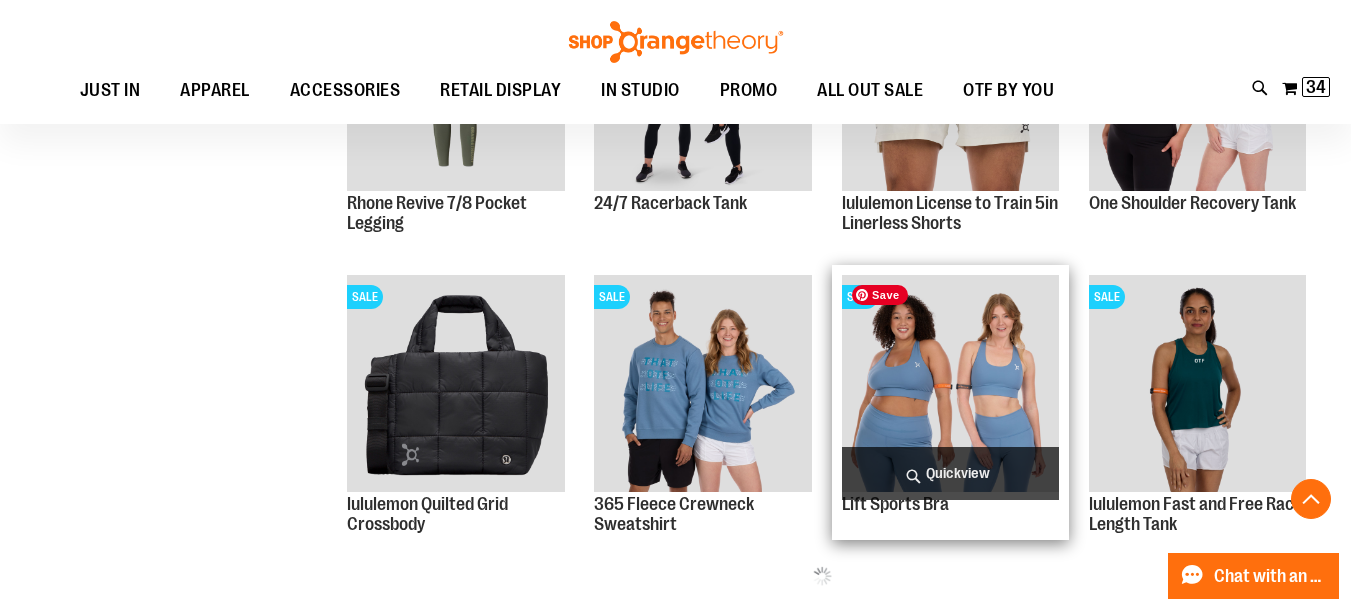 click at bounding box center [950, 383] 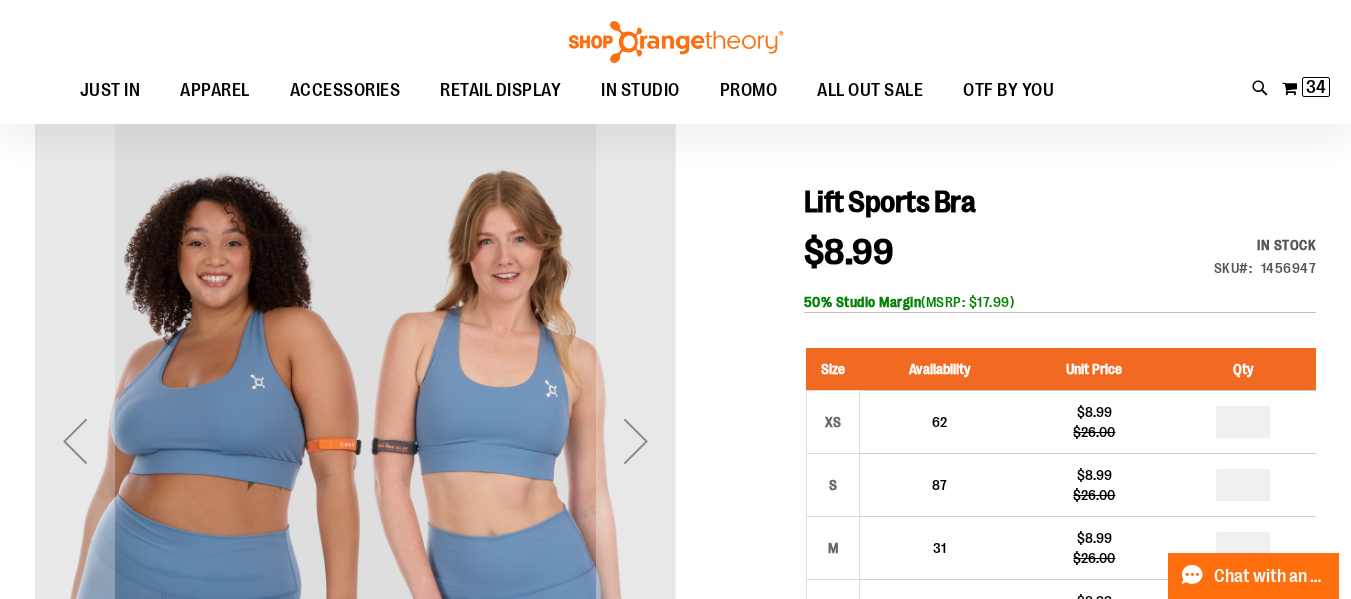 scroll, scrollTop: 209, scrollLeft: 0, axis: vertical 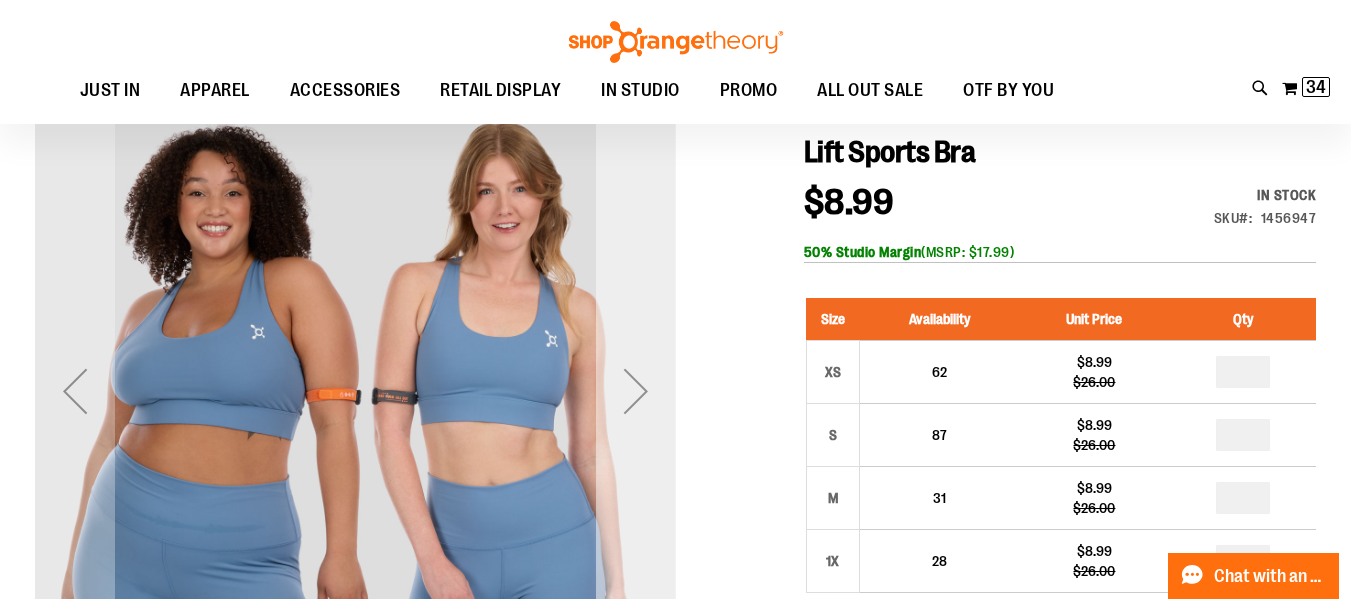 type on "**********" 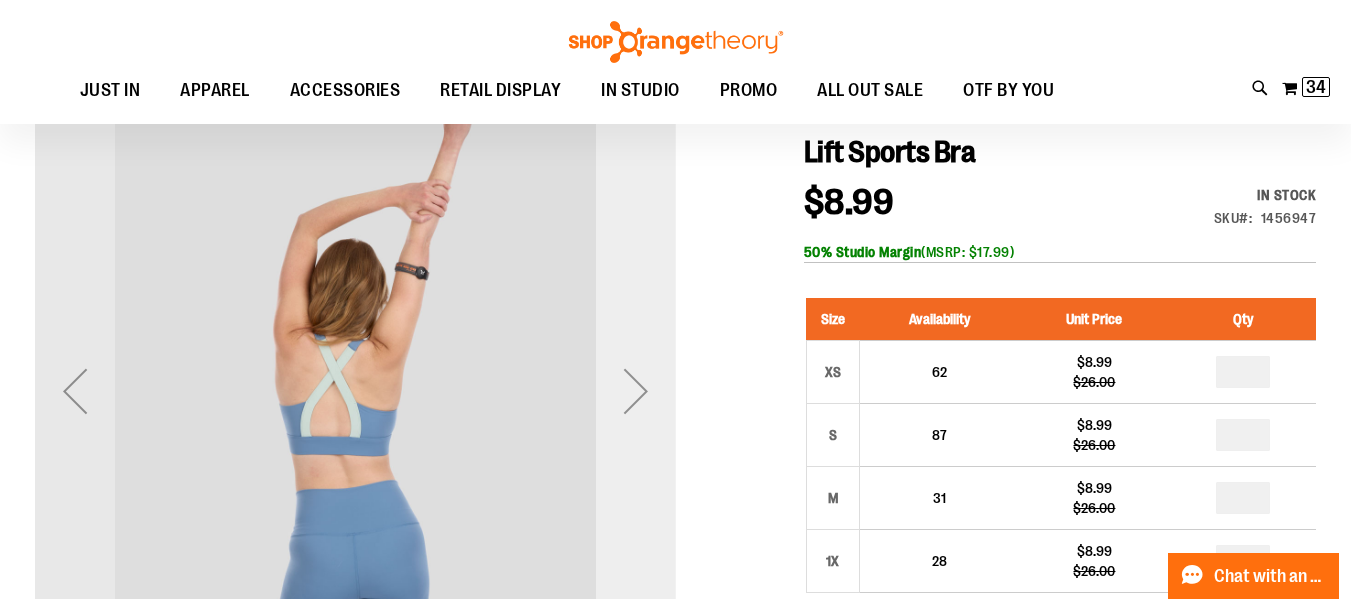 click at bounding box center (636, 391) 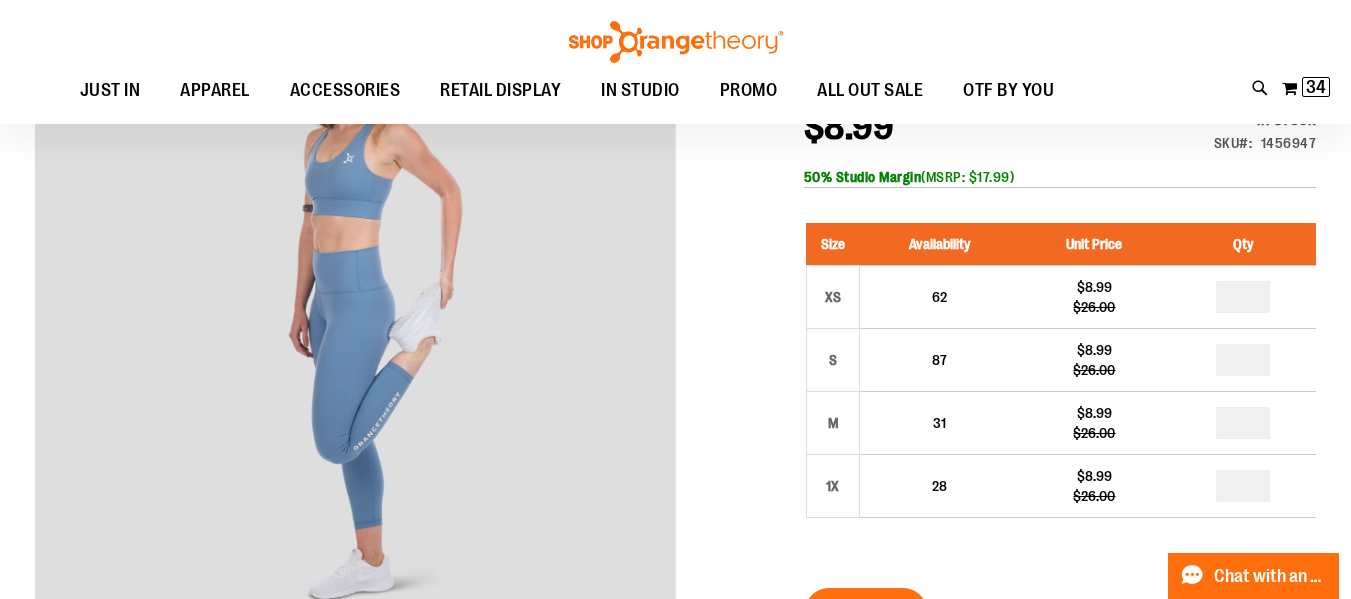 scroll, scrollTop: 285, scrollLeft: 0, axis: vertical 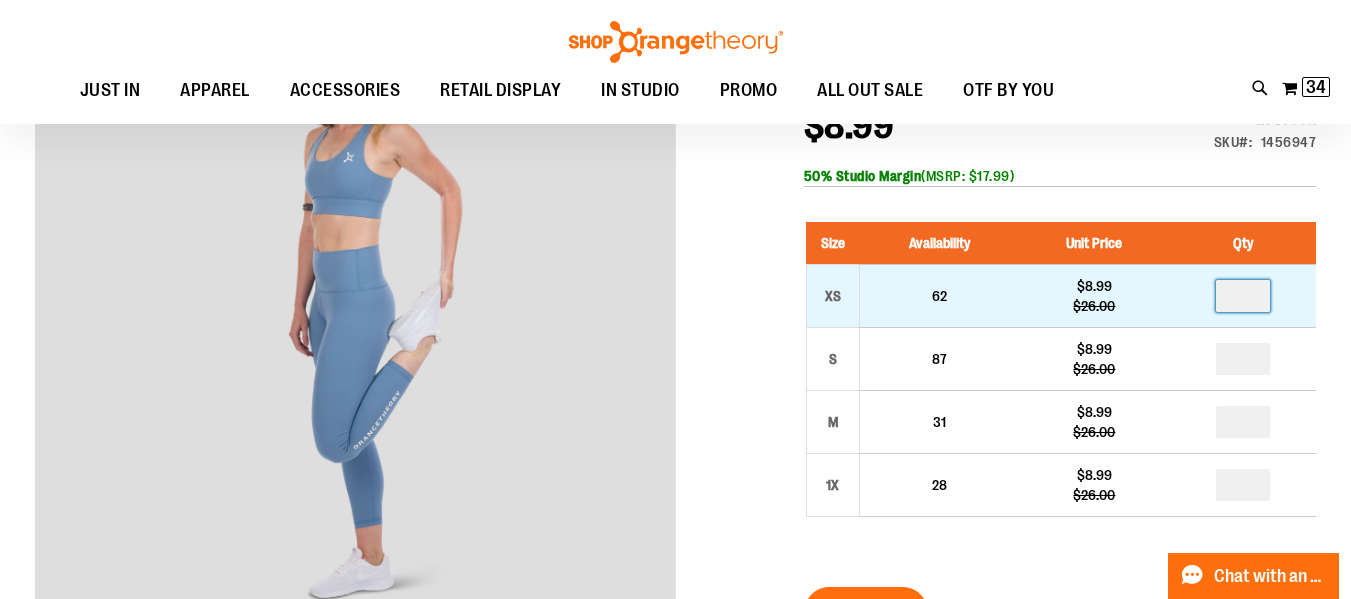 click at bounding box center [1243, 296] 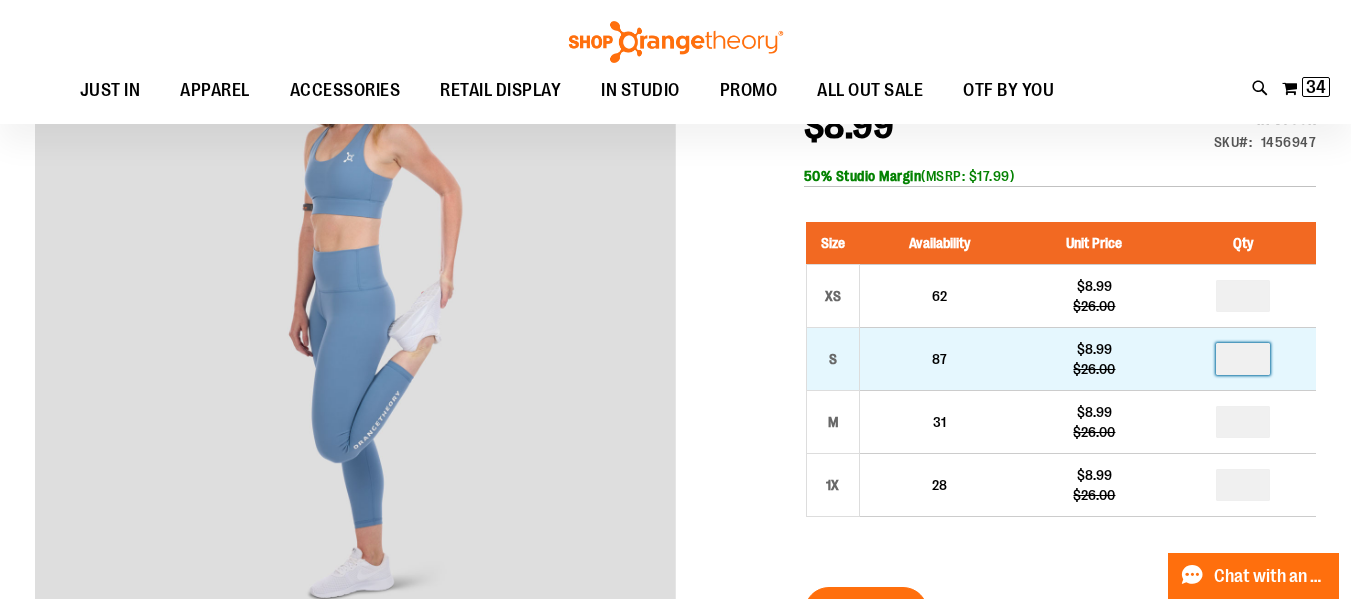 click at bounding box center (1243, 359) 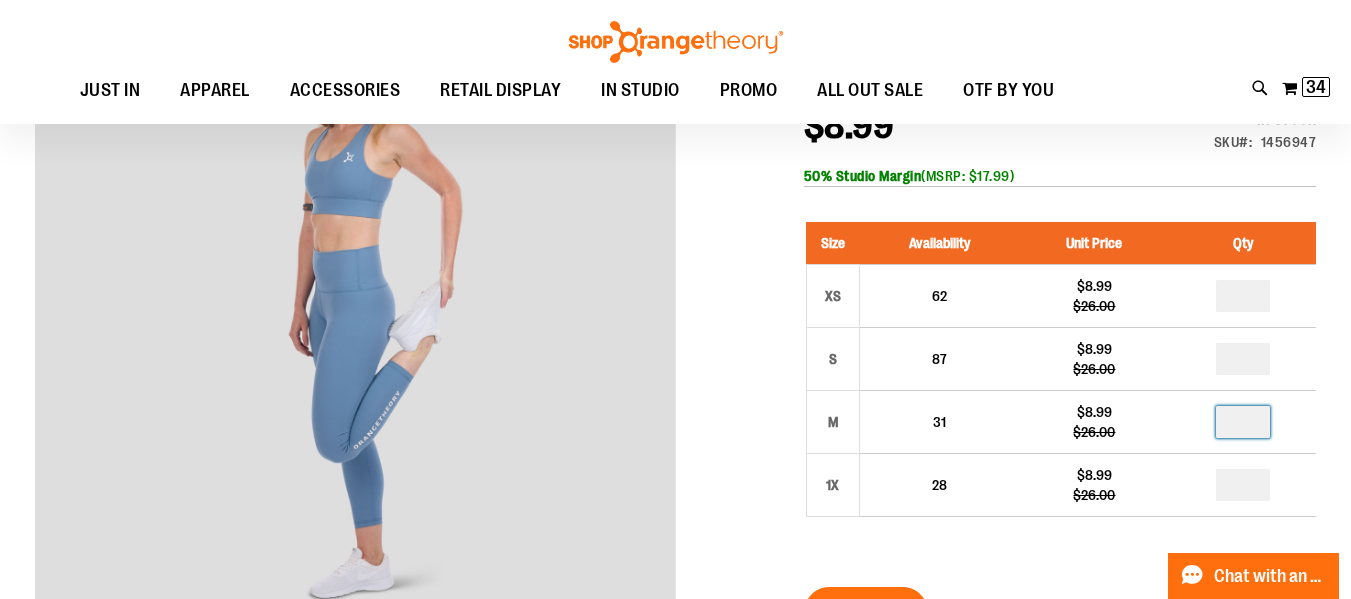 click at bounding box center (1243, 422) 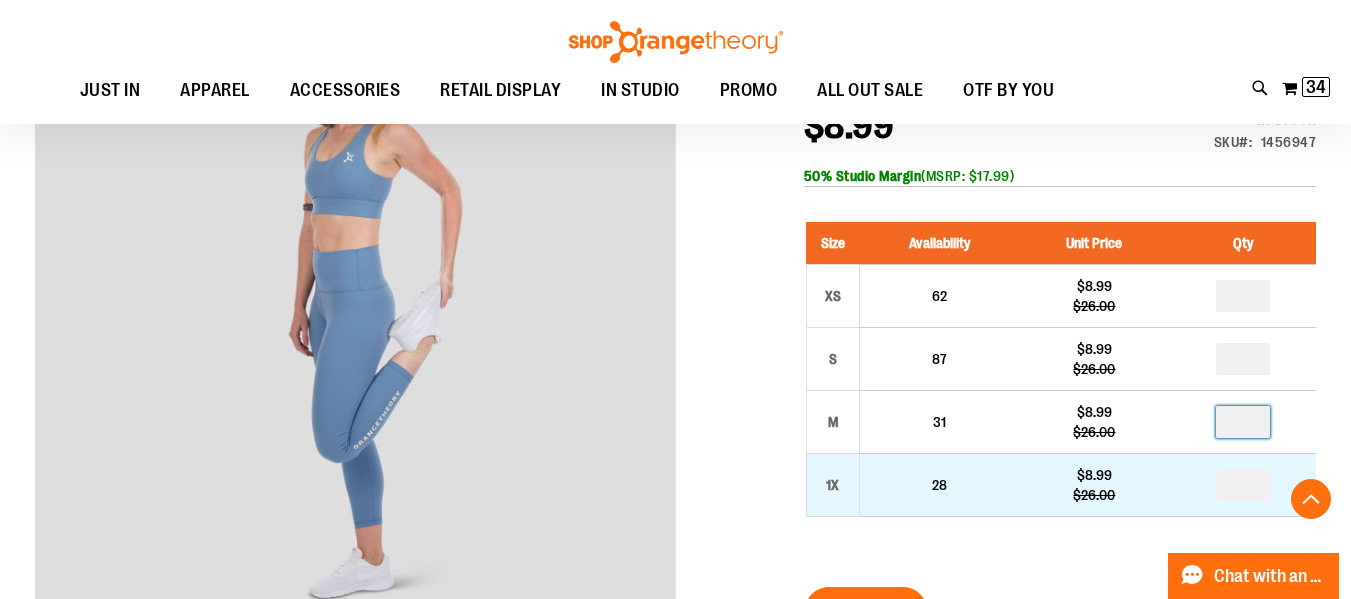 scroll, scrollTop: 338, scrollLeft: 0, axis: vertical 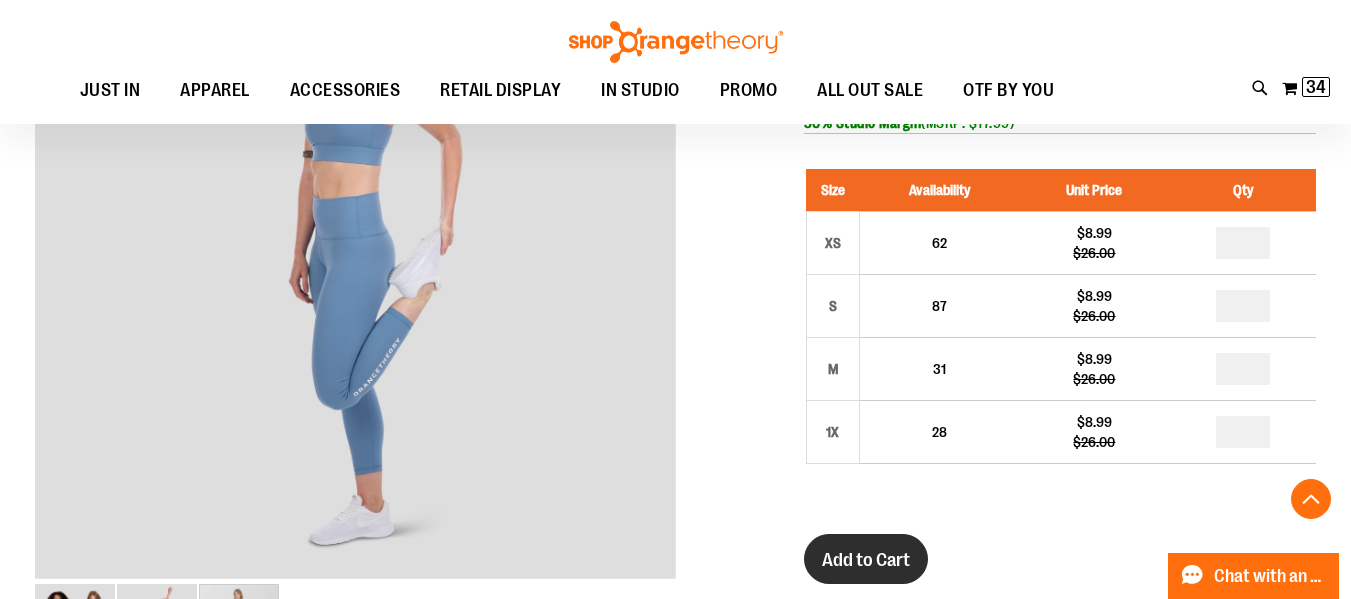 click on "Add to Cart" at bounding box center [866, 560] 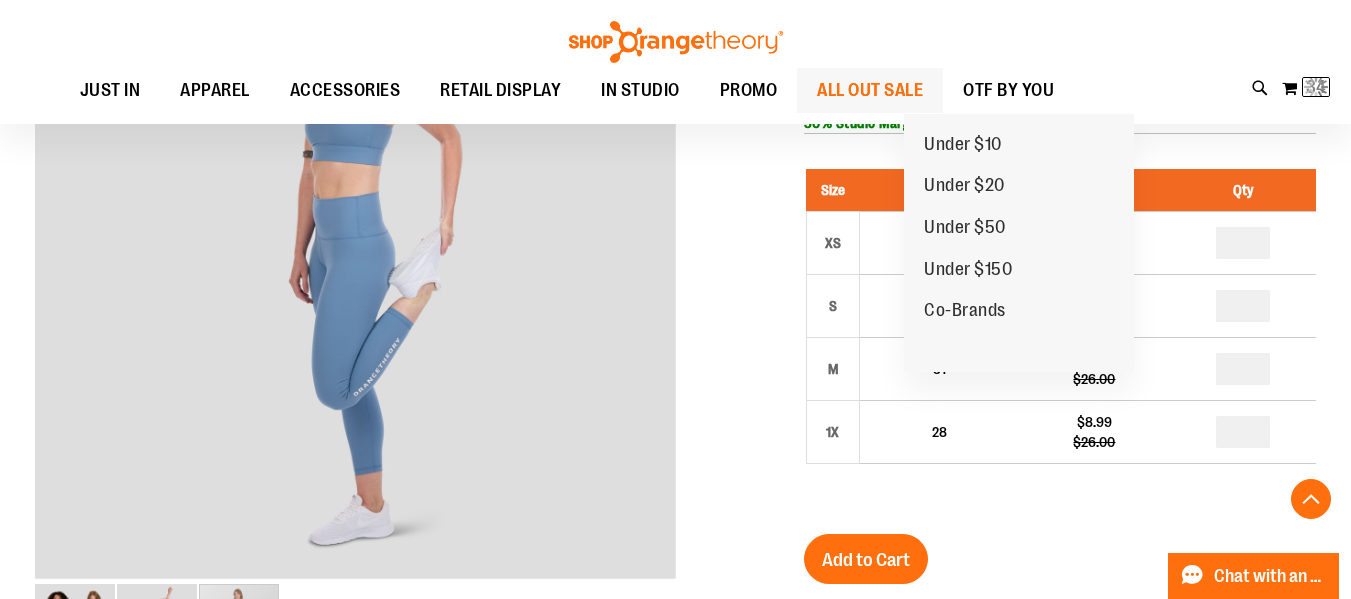 click on "ALL OUT SALE" at bounding box center [870, 90] 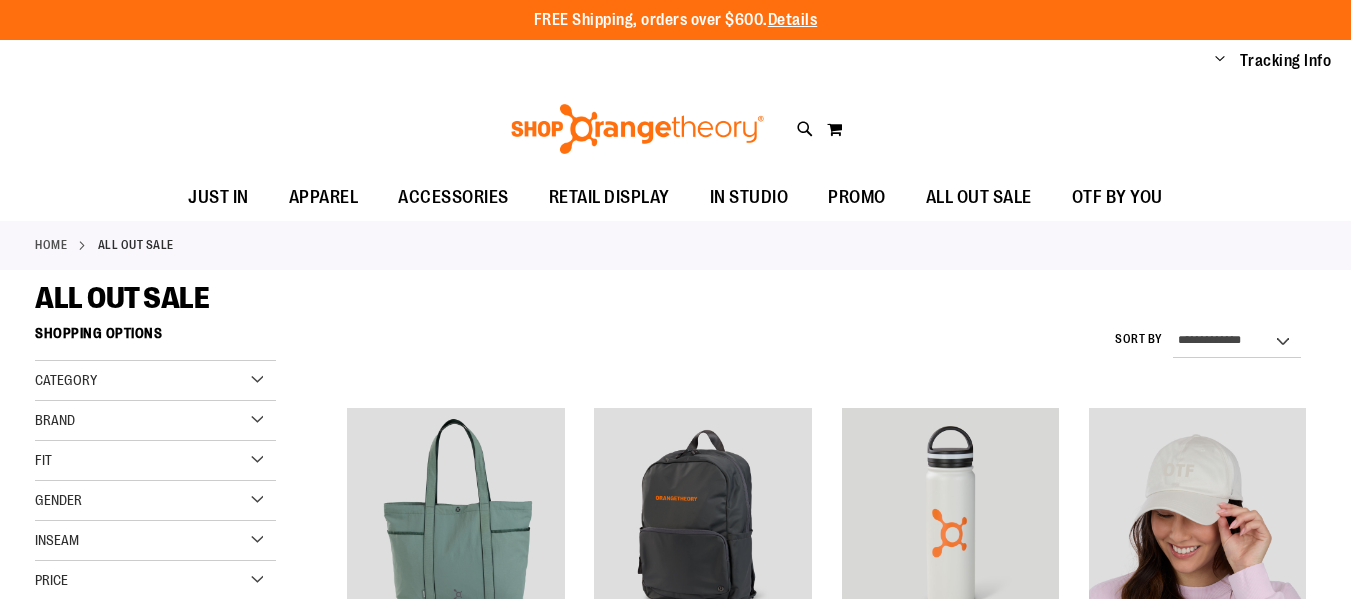 scroll, scrollTop: 0, scrollLeft: 0, axis: both 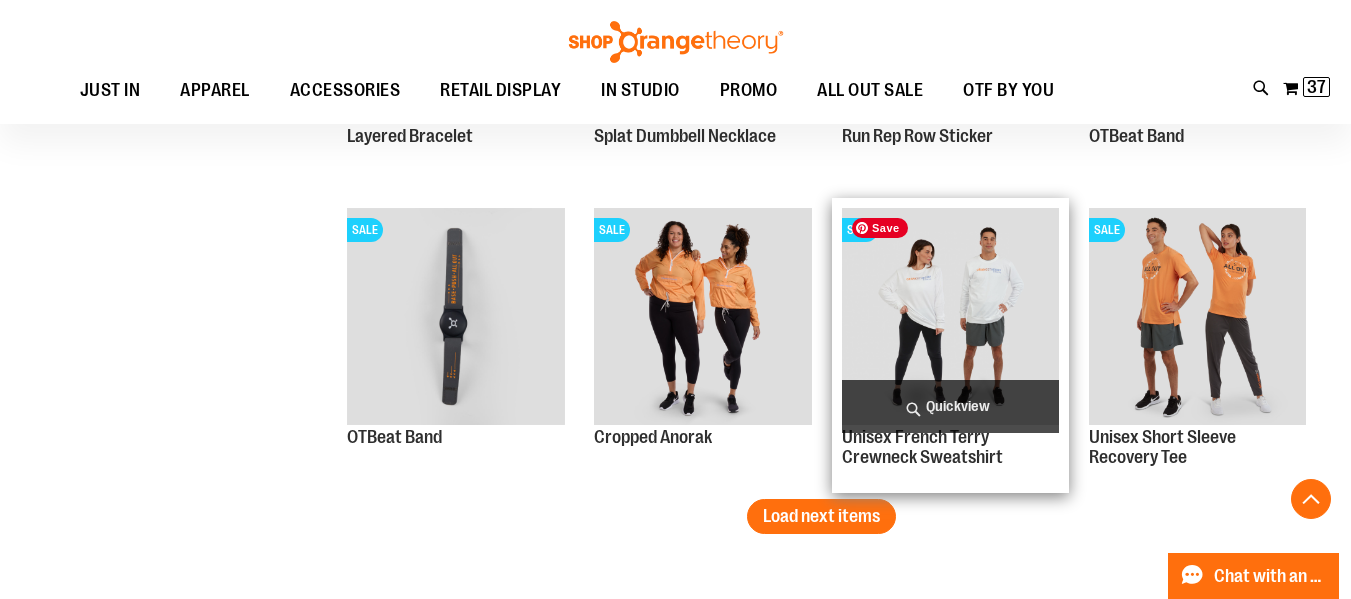 type on "**********" 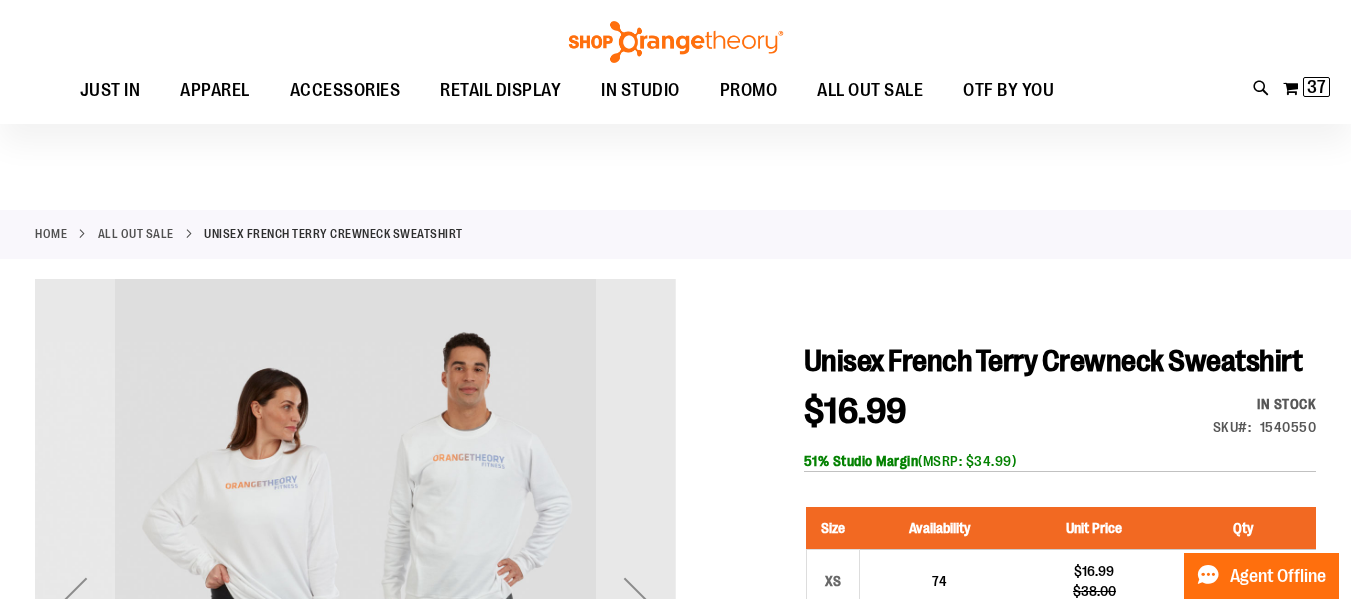 scroll, scrollTop: 155, scrollLeft: 0, axis: vertical 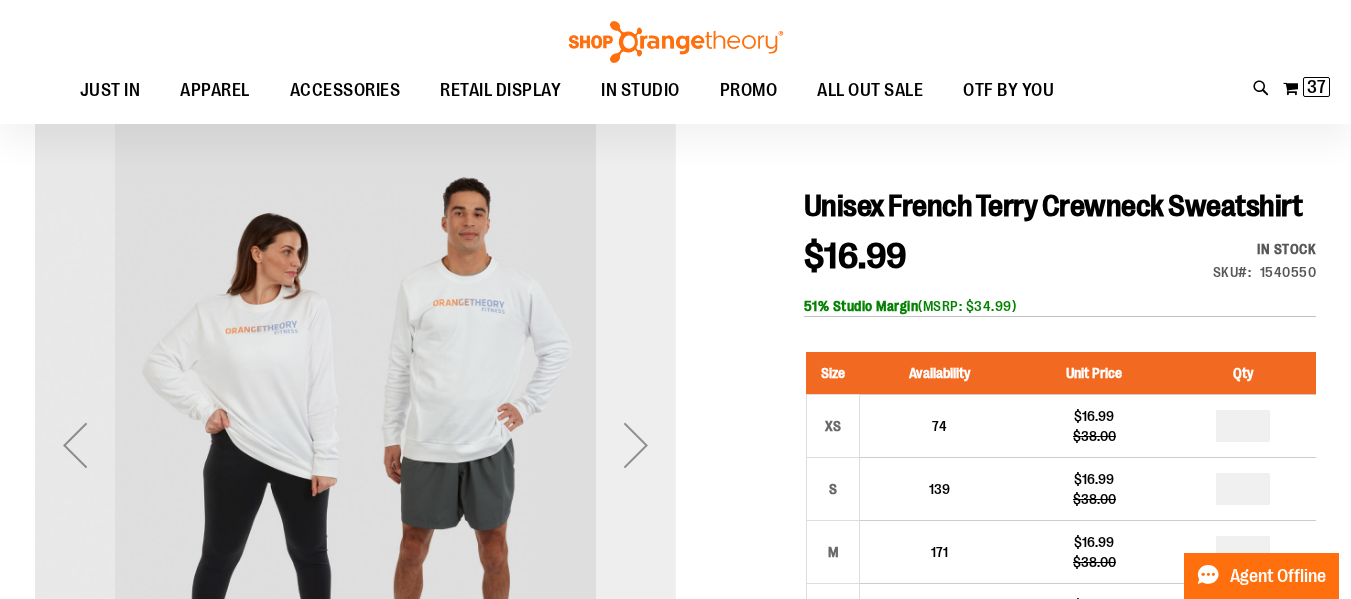 type on "**********" 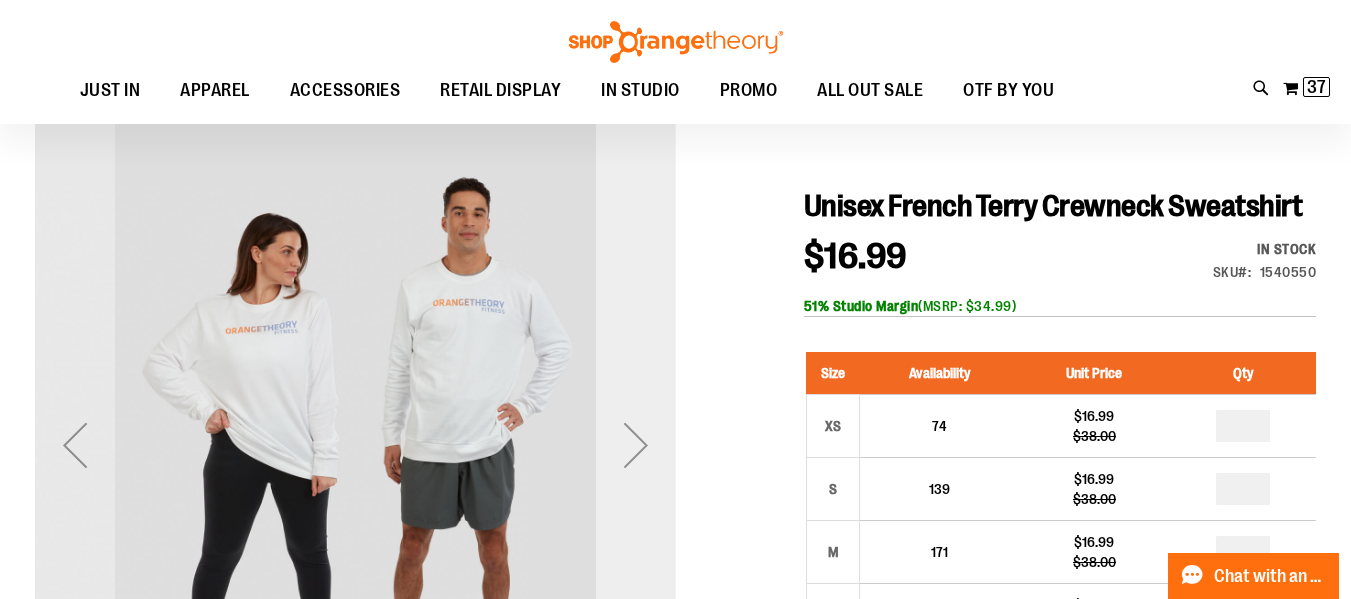 click at bounding box center (636, 445) 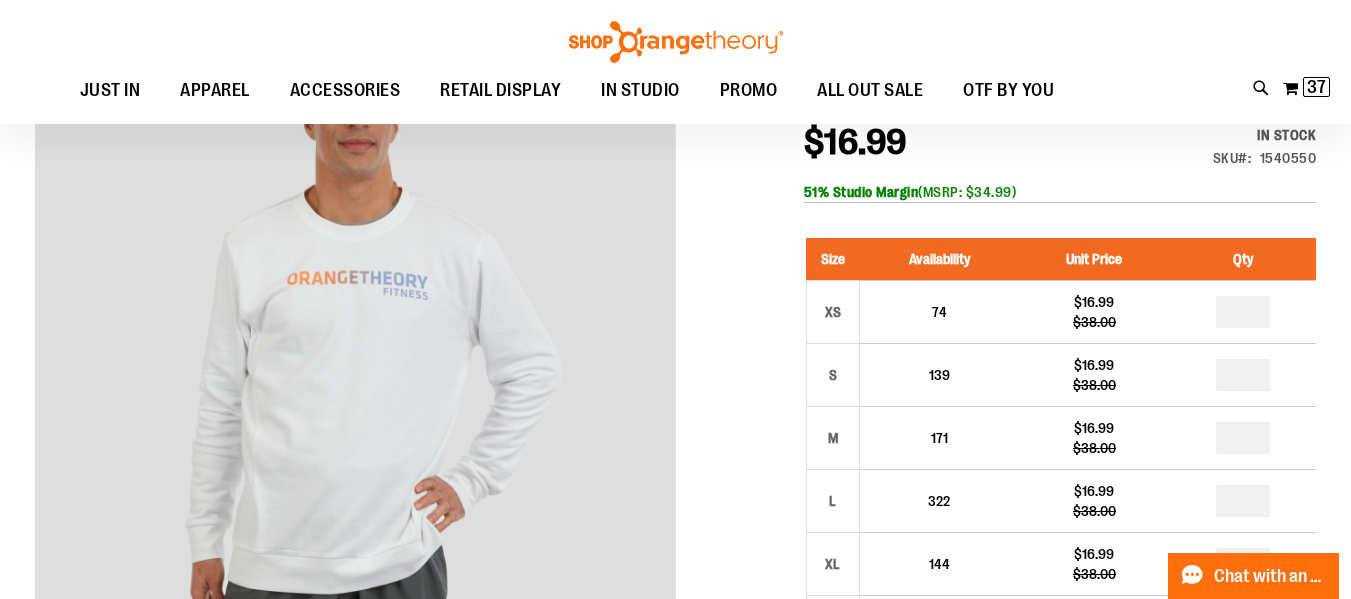 scroll, scrollTop: 270, scrollLeft: 0, axis: vertical 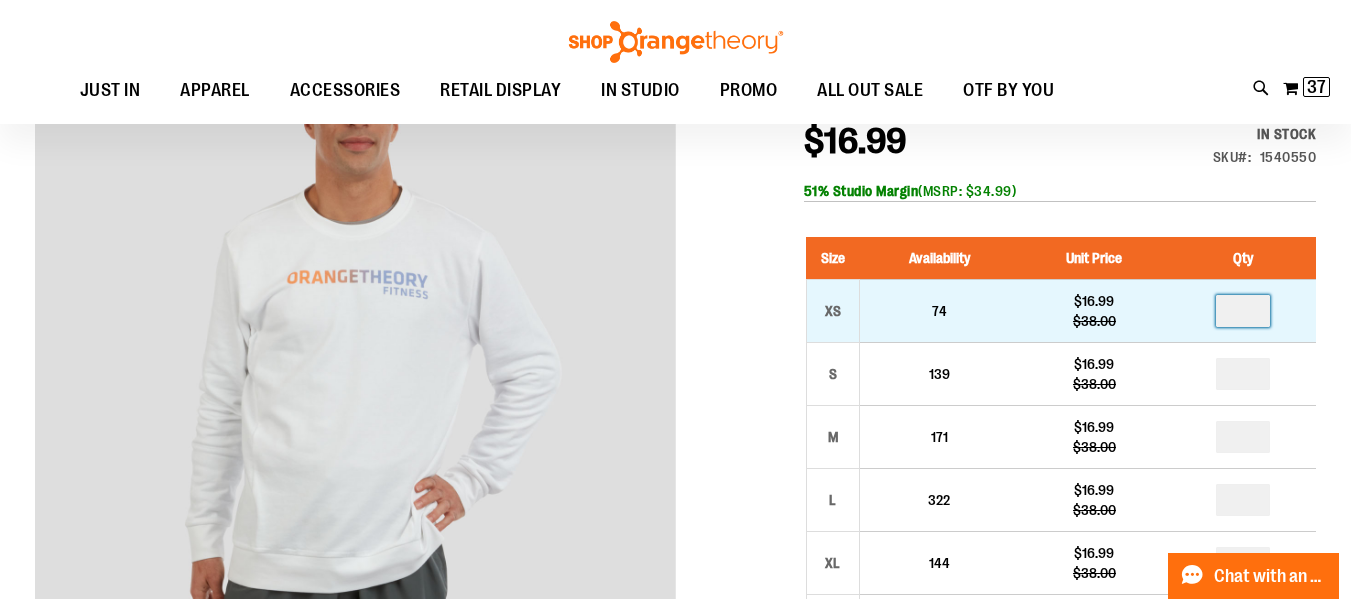 click at bounding box center [1243, 311] 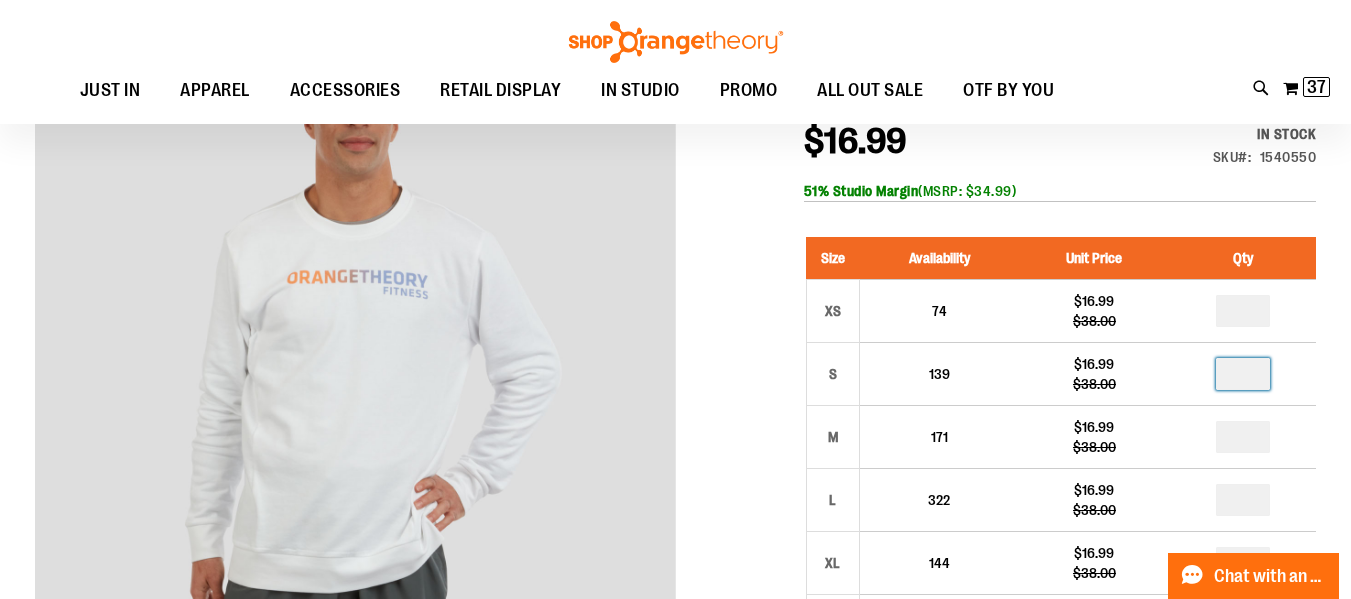 click at bounding box center [1243, 374] 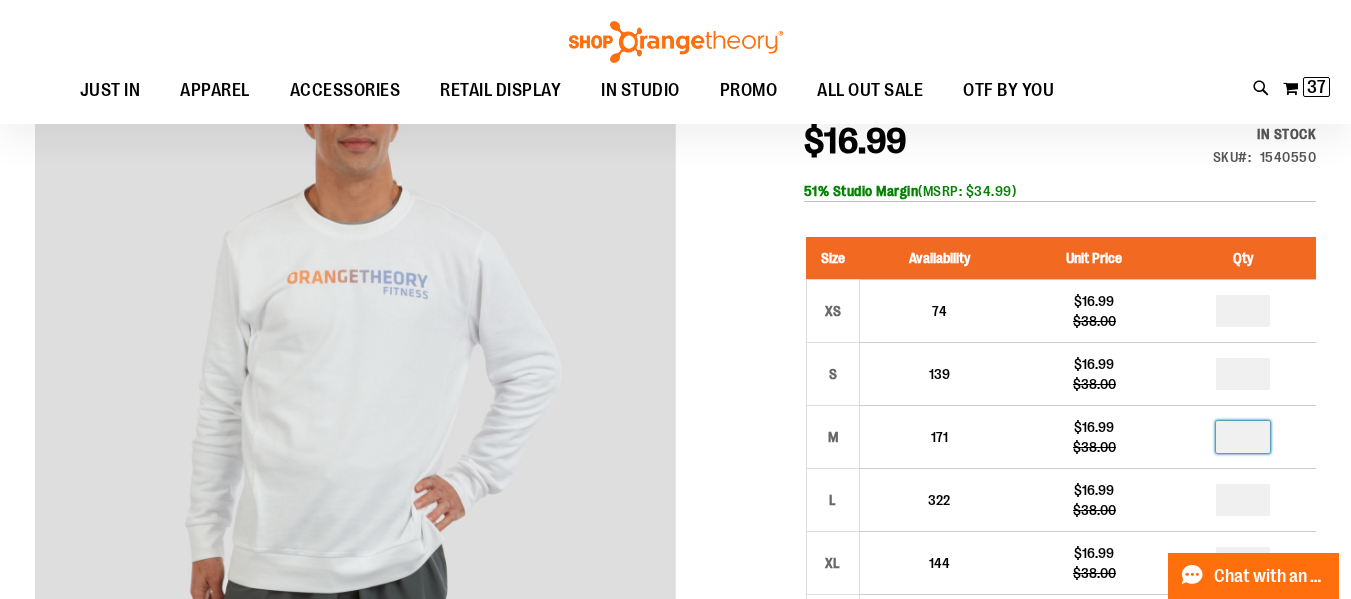 click at bounding box center [1243, 437] 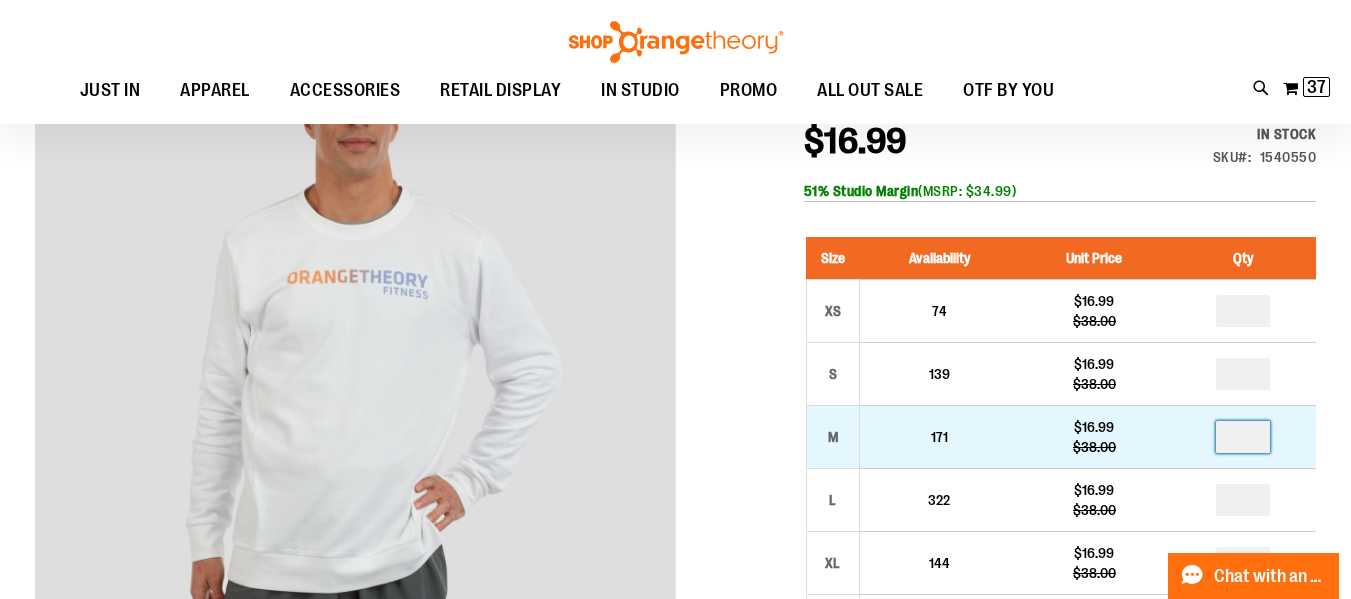 drag, startPoint x: 1261, startPoint y: 478, endPoint x: 1215, endPoint y: 485, distance: 46.52956 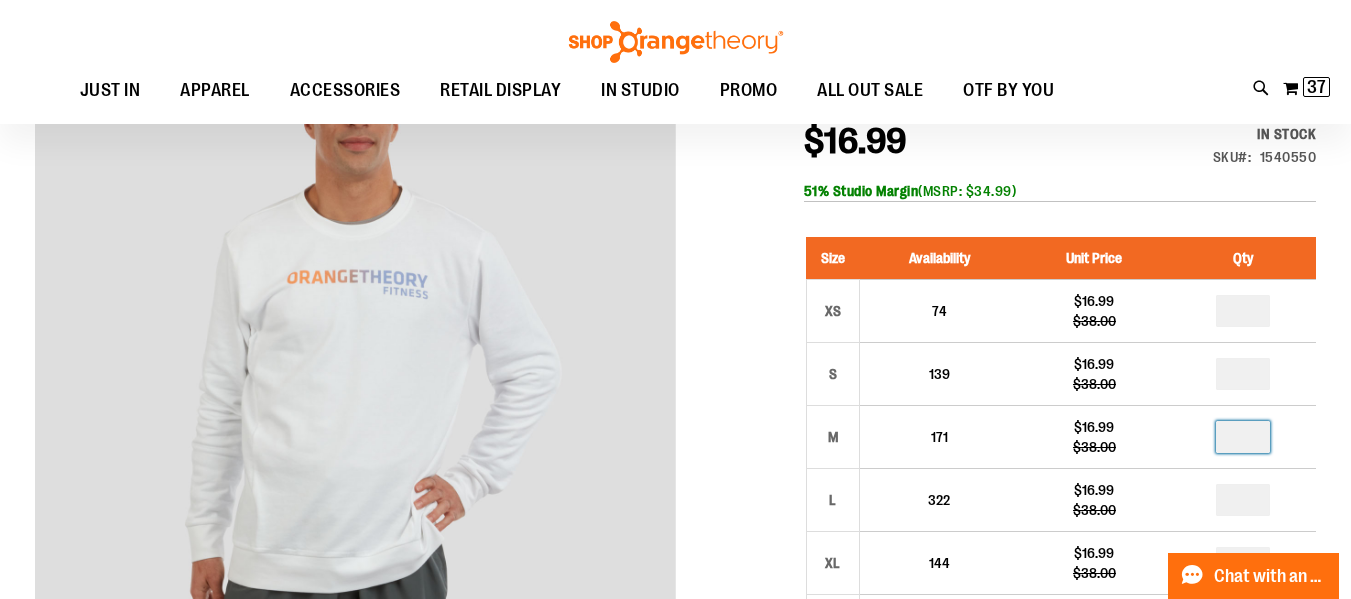 click on "Unisex French Terry Crewneck Sweatshirt
$16.99
Regular Price
$38.00
In stock
Only  %1  left
SKU
1540550
51% Studio Margin  (MSRP: $34.99)
Size
Availability
Unit Price
Qty
XS
74" at bounding box center [675, 969] 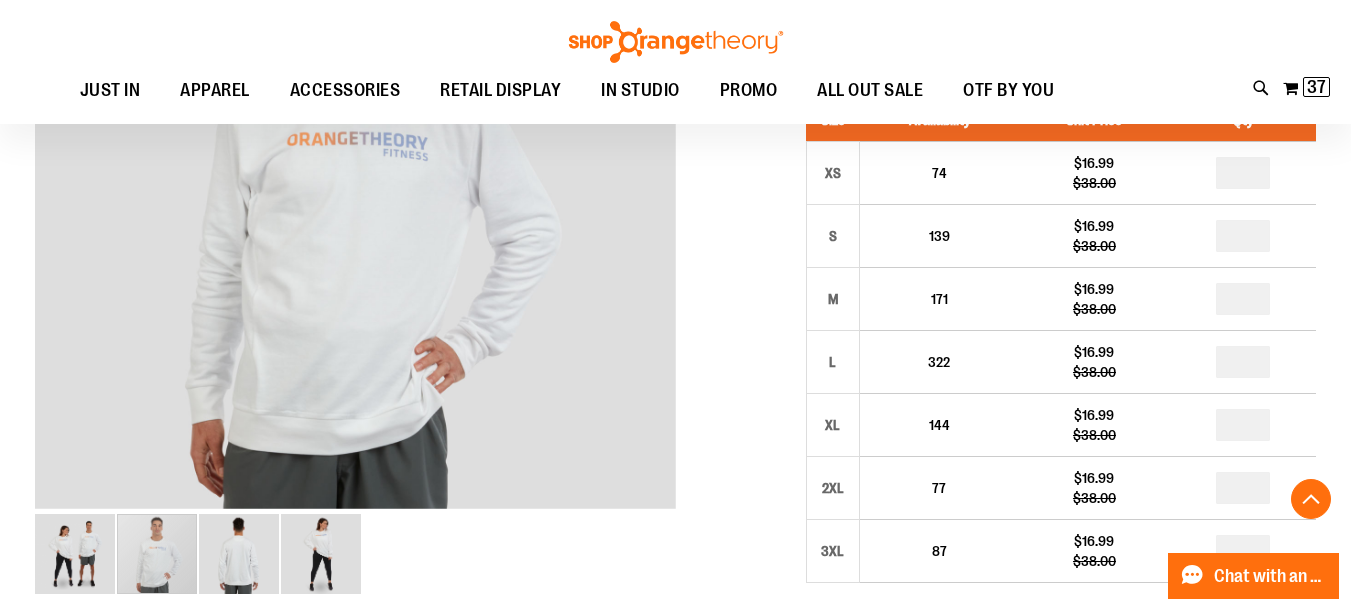 scroll, scrollTop: 414, scrollLeft: 0, axis: vertical 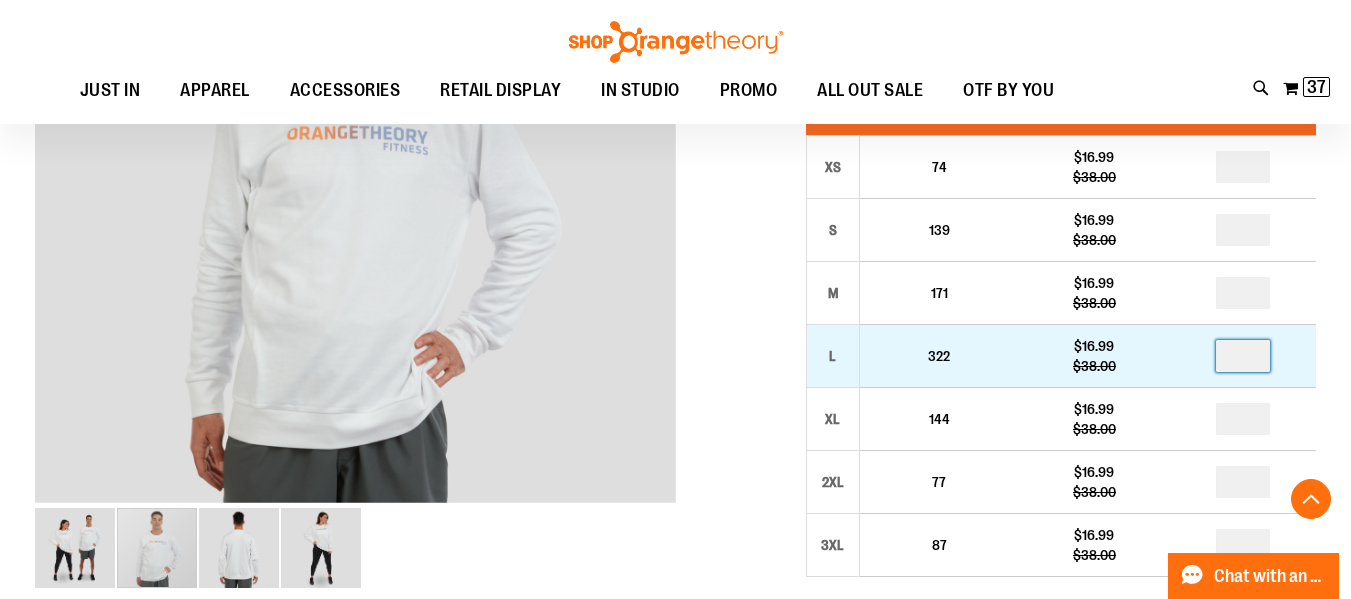 click at bounding box center (1243, 356) 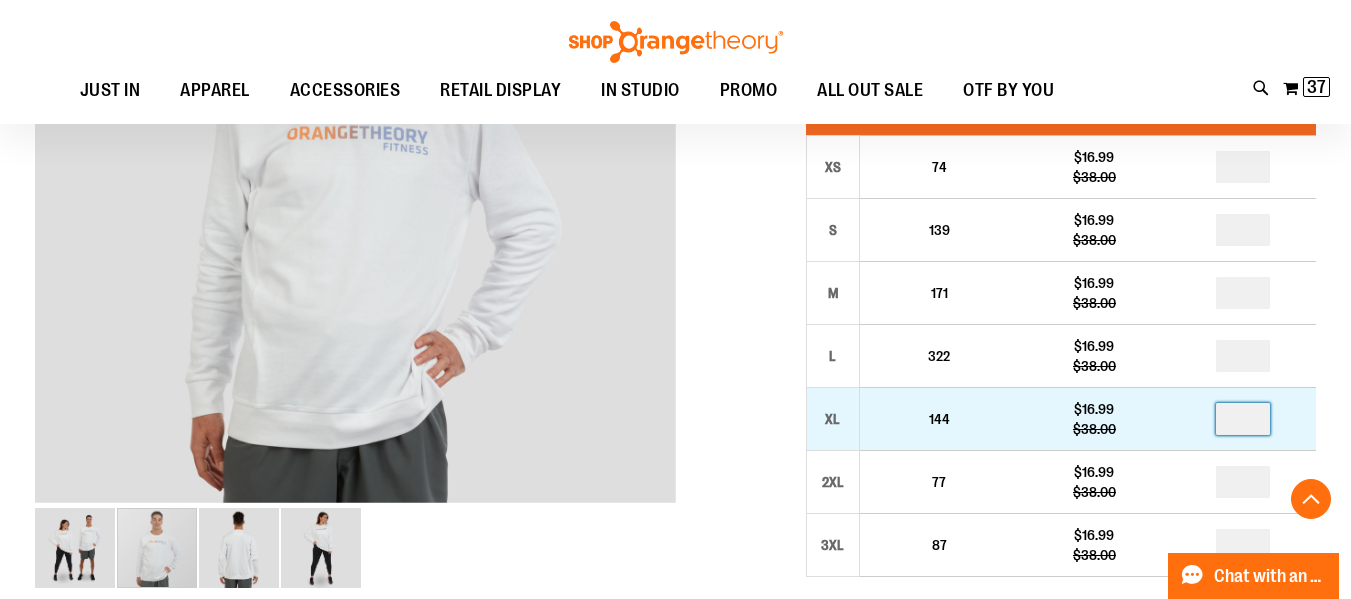 click at bounding box center (1243, 419) 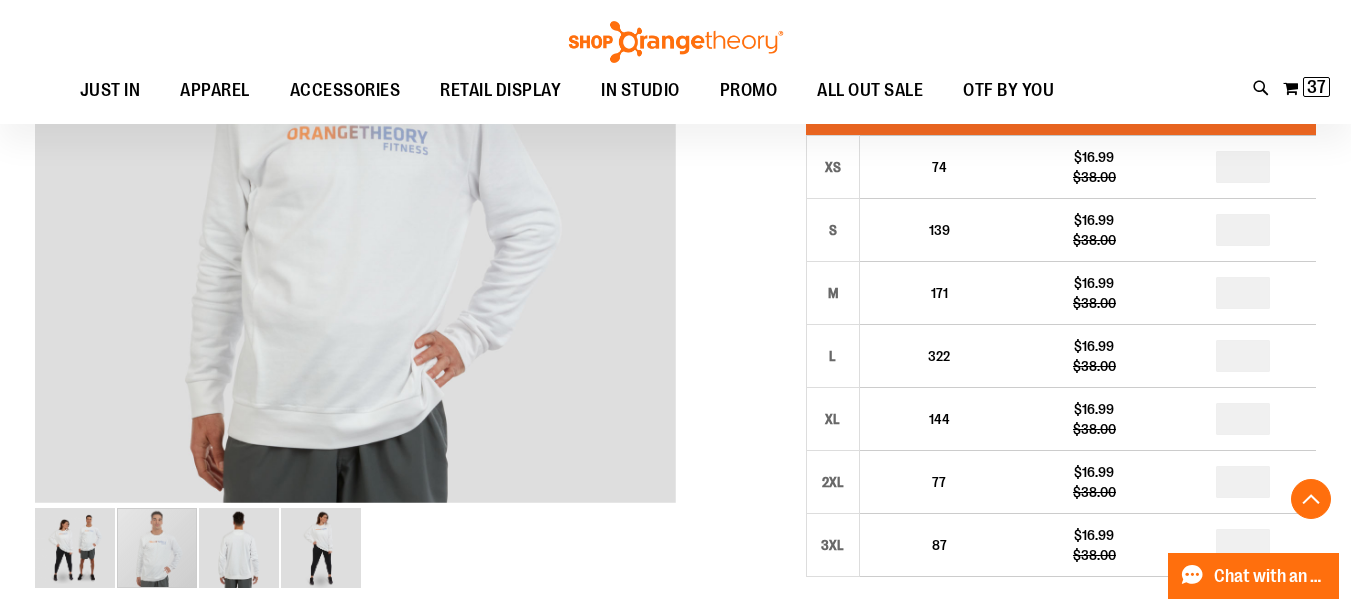click on "Unisex French Terry Crewneck Sweatshirt
$16.99
Regular Price
$38.00
In stock
Only  %1  left
SKU
1540550
51% Studio Margin  (MSRP: $34.99)
Size
Availability
Unit Price
Qty
XS
74" at bounding box center [675, 825] 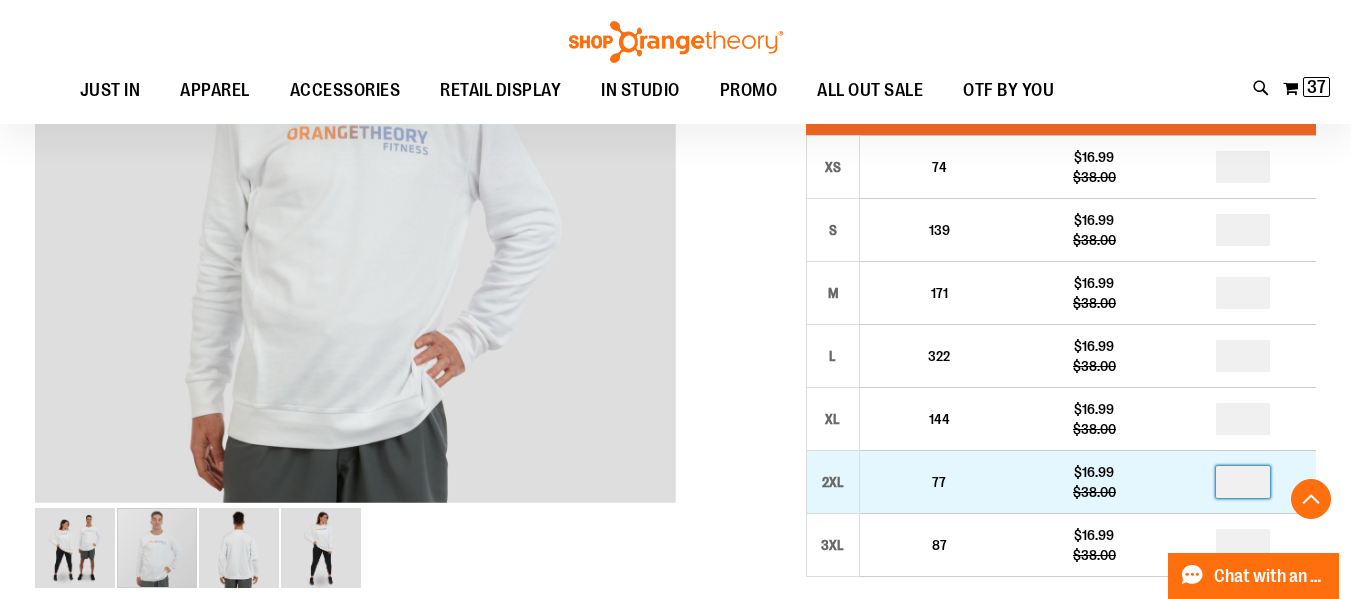 click at bounding box center [1243, 482] 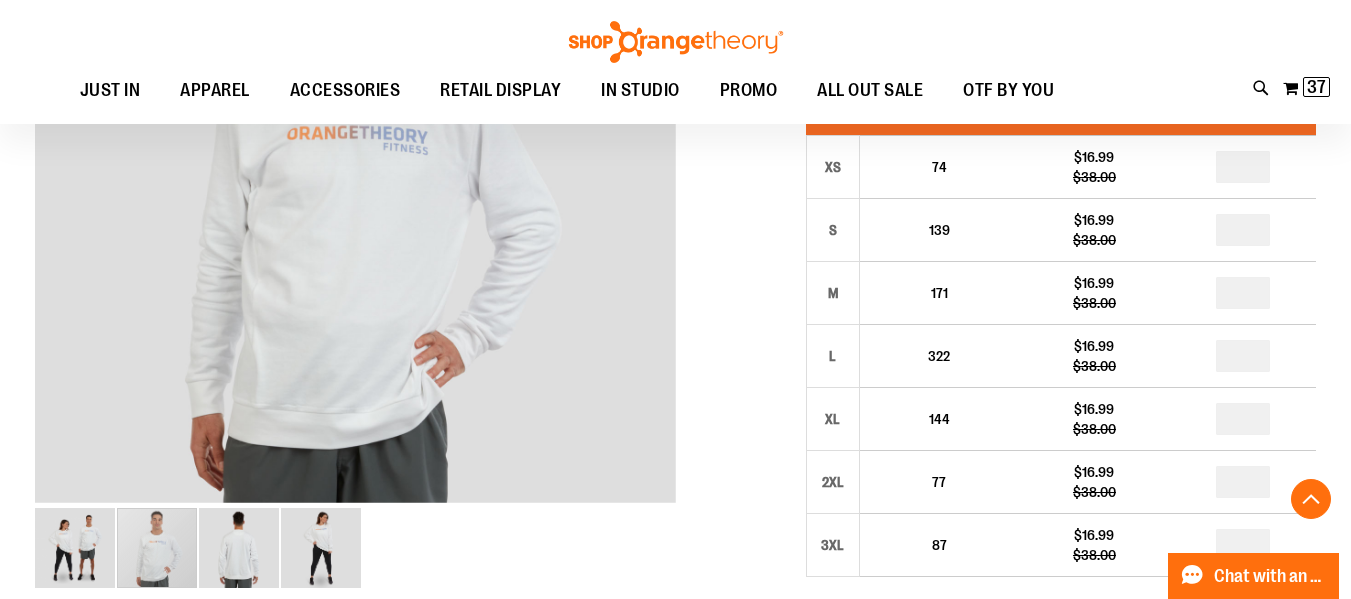 click on "Unisex French Terry Crewneck Sweatshirt
$16.99
Regular Price
$38.00
In stock
Only  %1  left
SKU
1540550
51% Studio Margin  (MSRP: $34.99)
Size
Availability
Unit Price
Qty
XS
74" at bounding box center (675, 825) 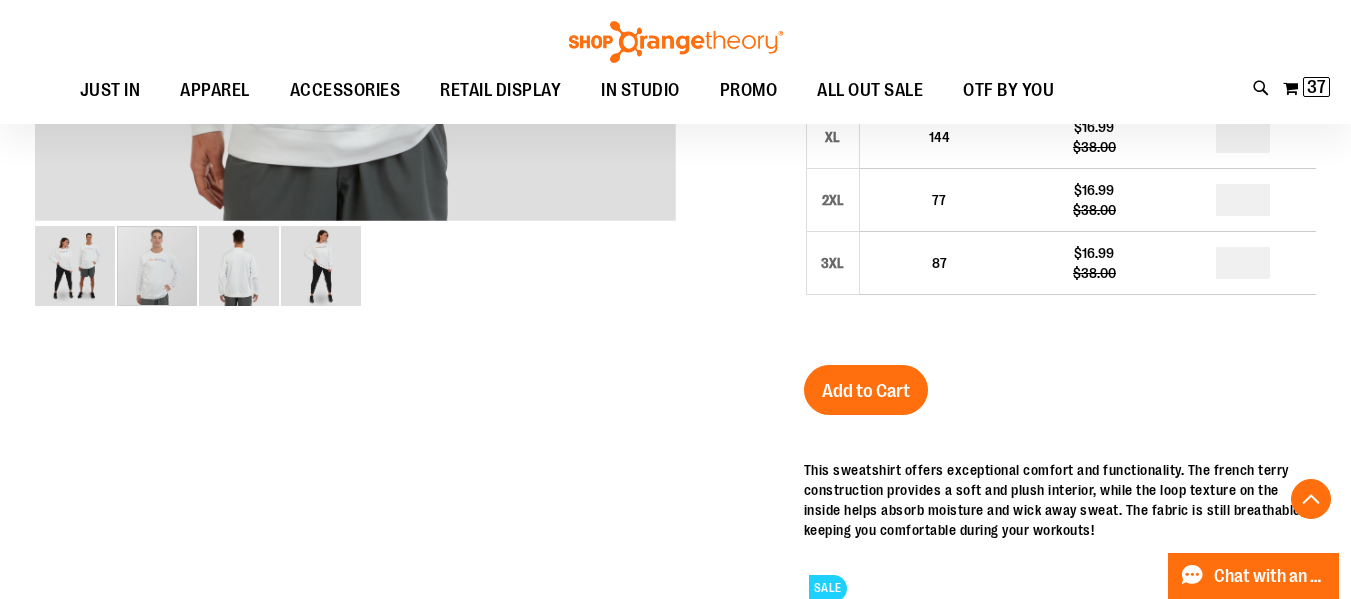 scroll, scrollTop: 708, scrollLeft: 0, axis: vertical 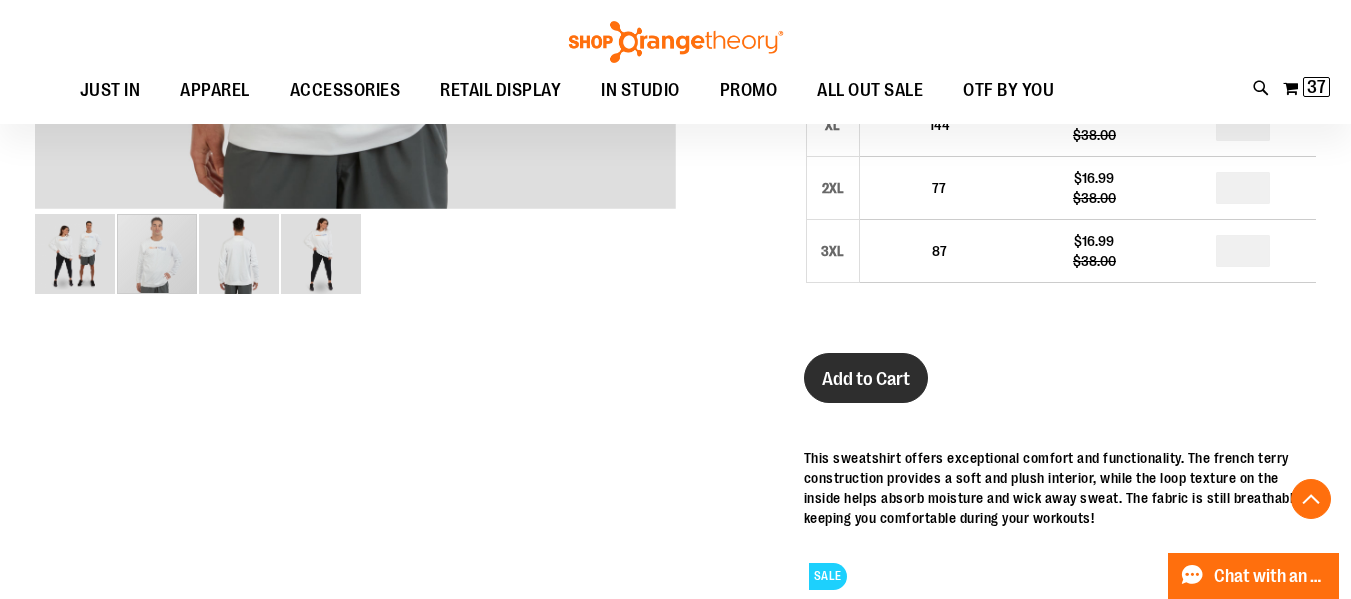 click on "Add to Cart" at bounding box center [866, 378] 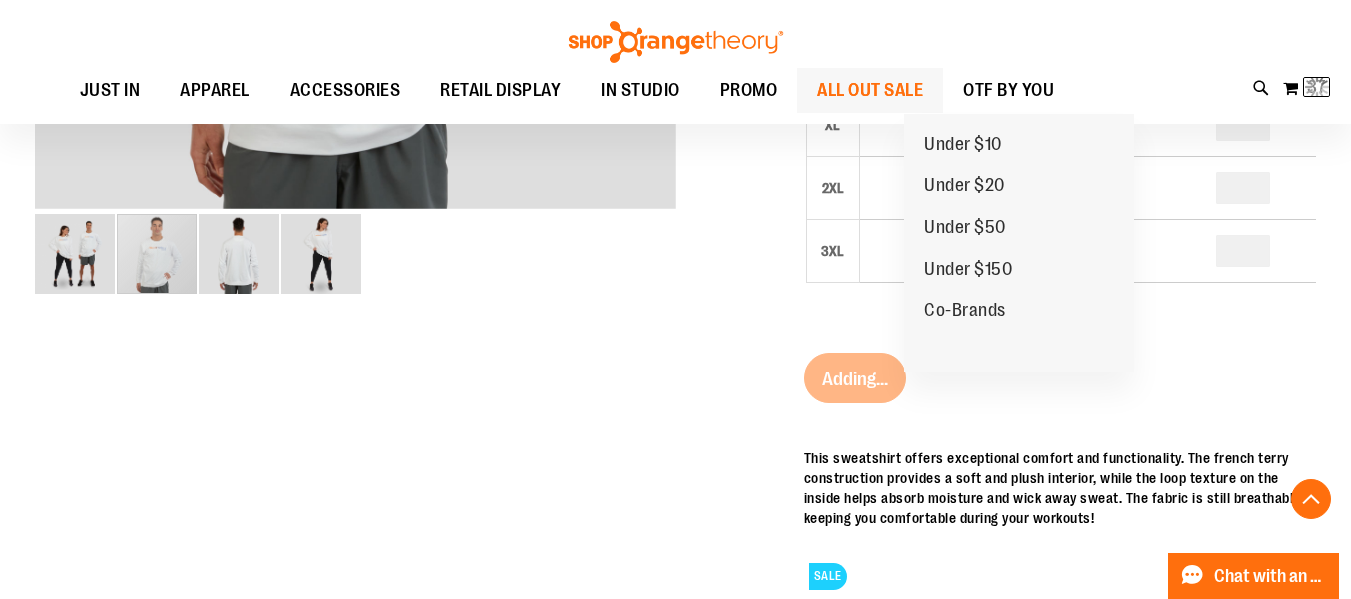 click on "ALL OUT SALE" at bounding box center (870, 90) 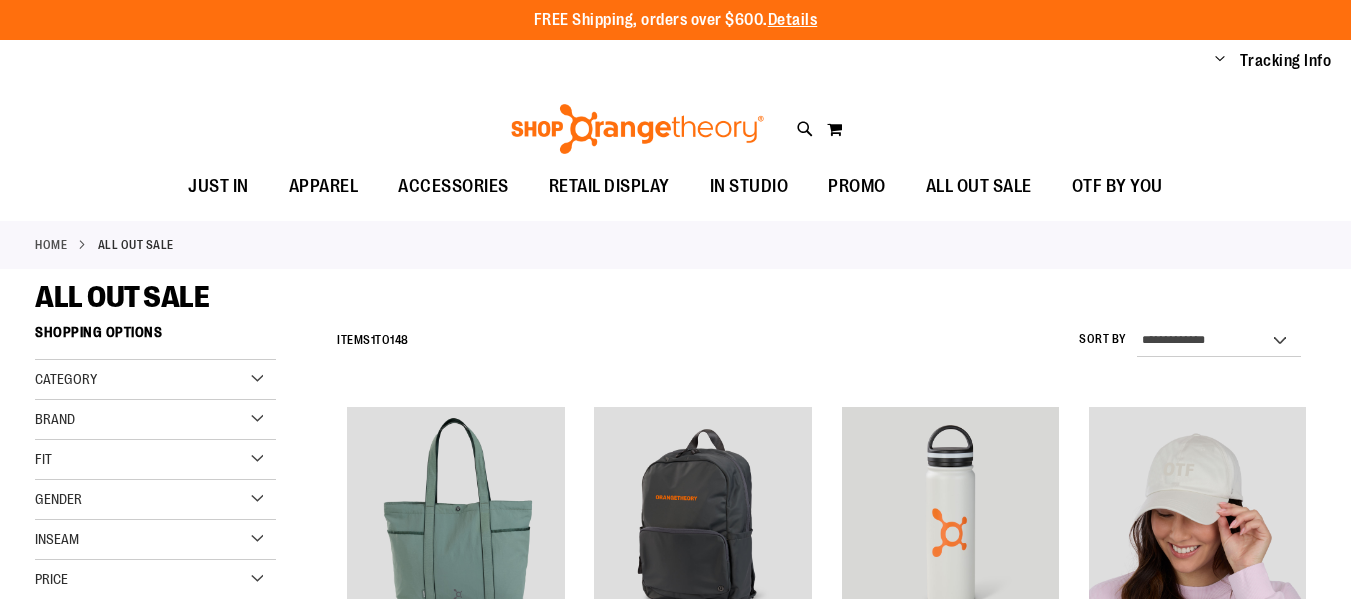 scroll, scrollTop: 0, scrollLeft: 0, axis: both 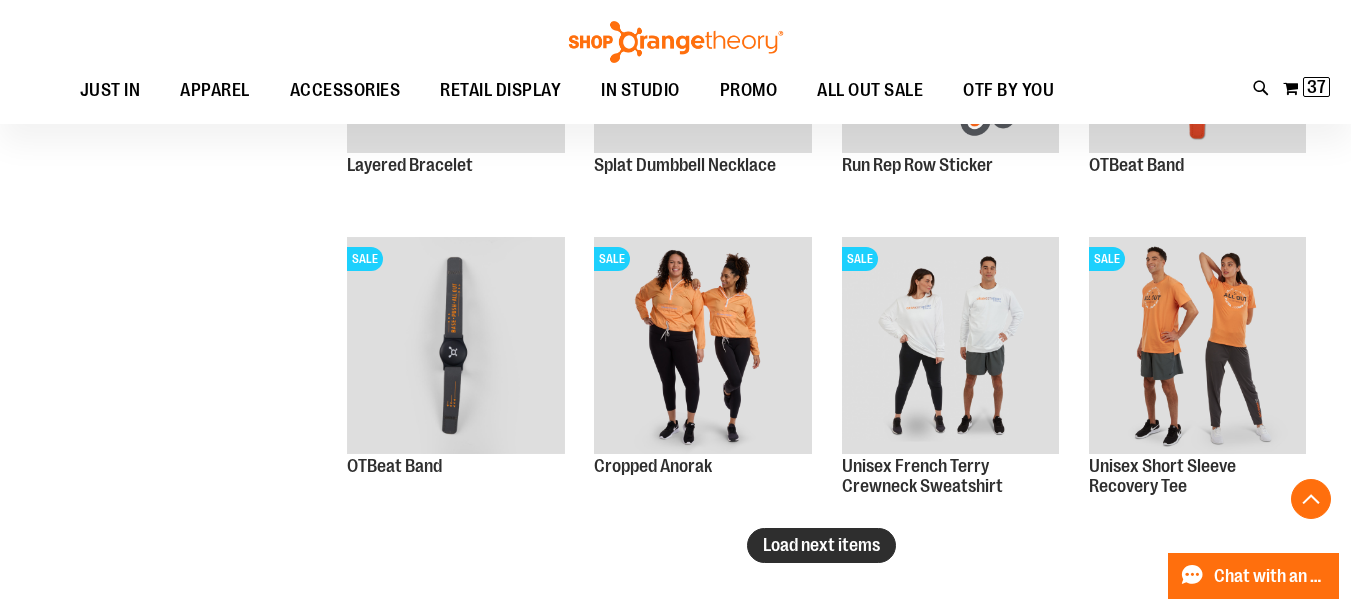 type on "**********" 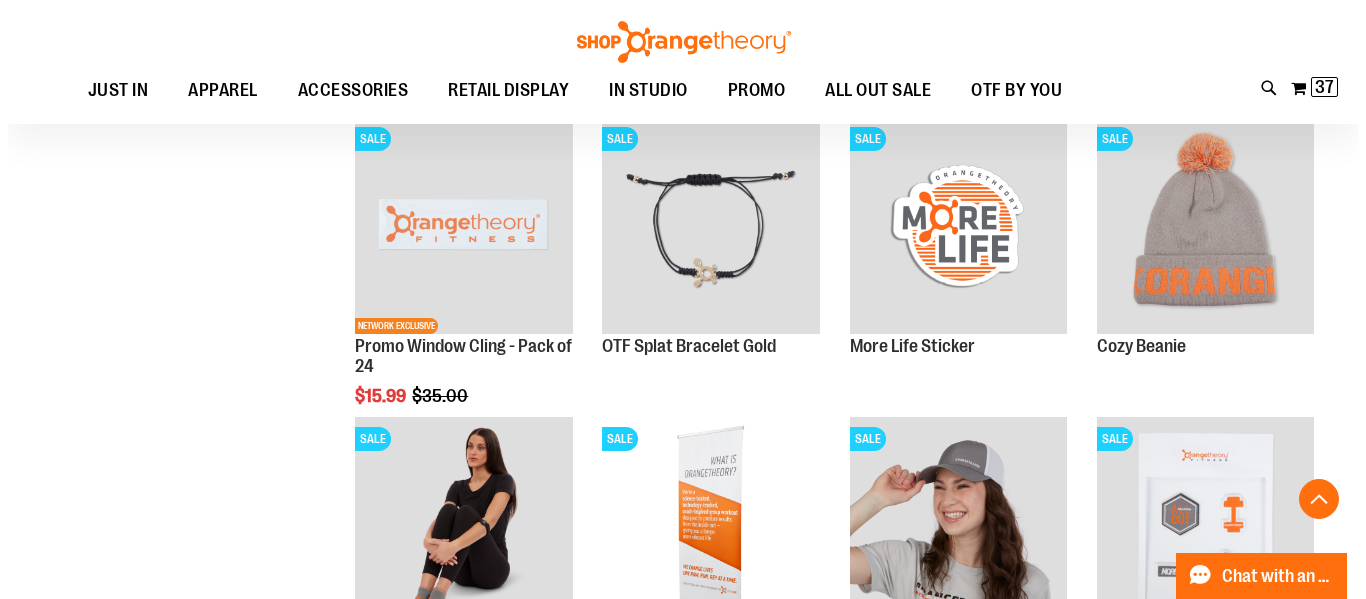 scroll, scrollTop: 2988, scrollLeft: 0, axis: vertical 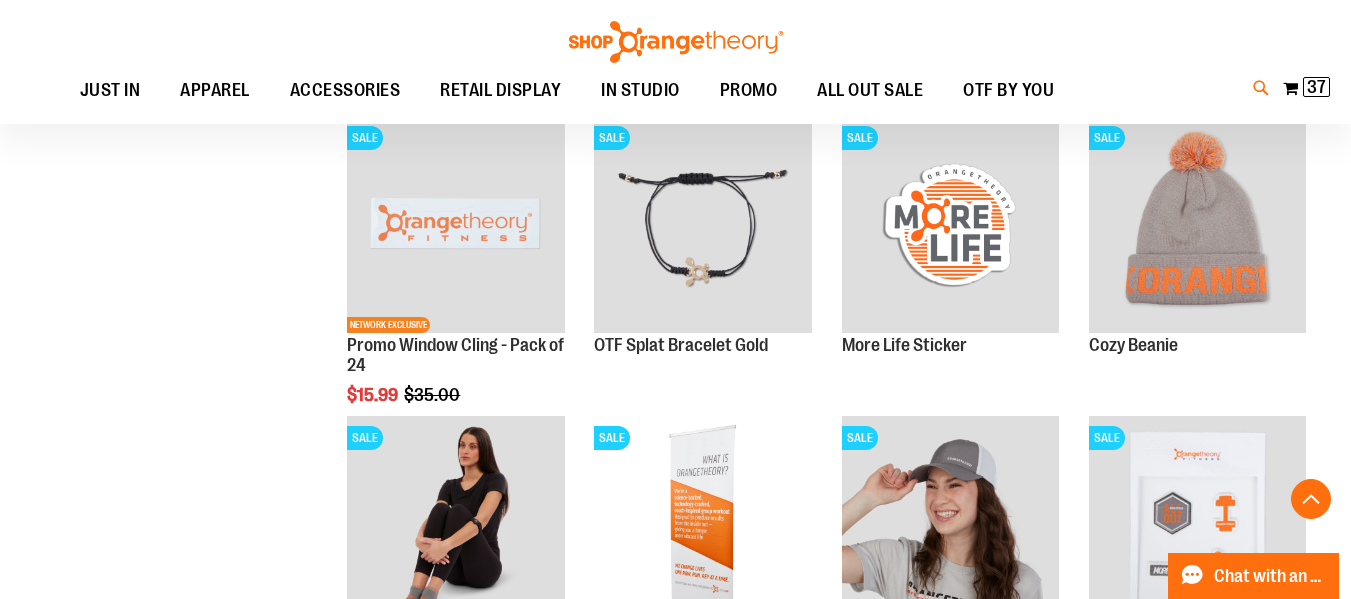 click at bounding box center [1261, 88] 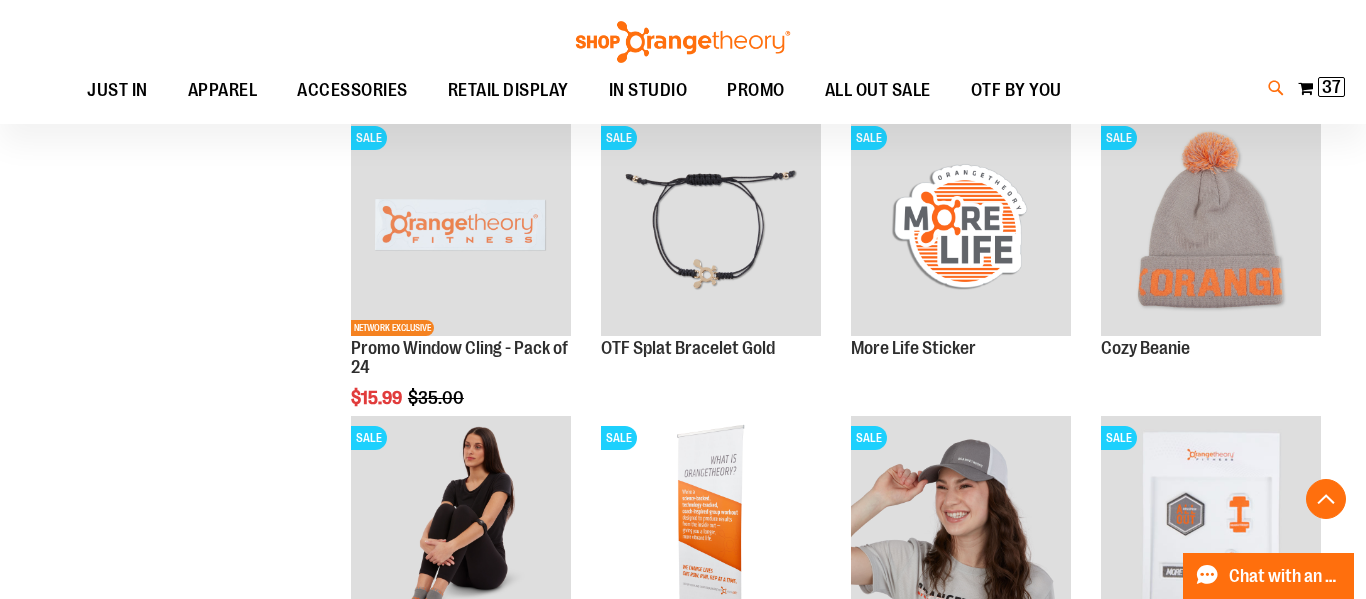type on "******" 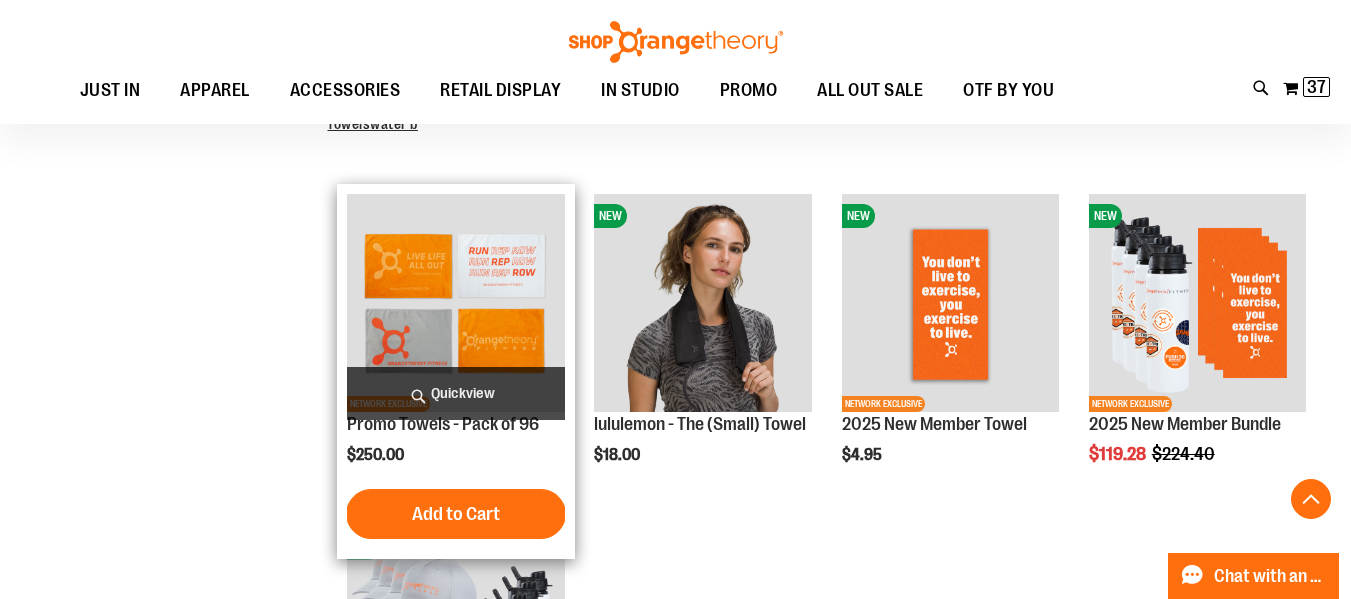 scroll, scrollTop: 563, scrollLeft: 0, axis: vertical 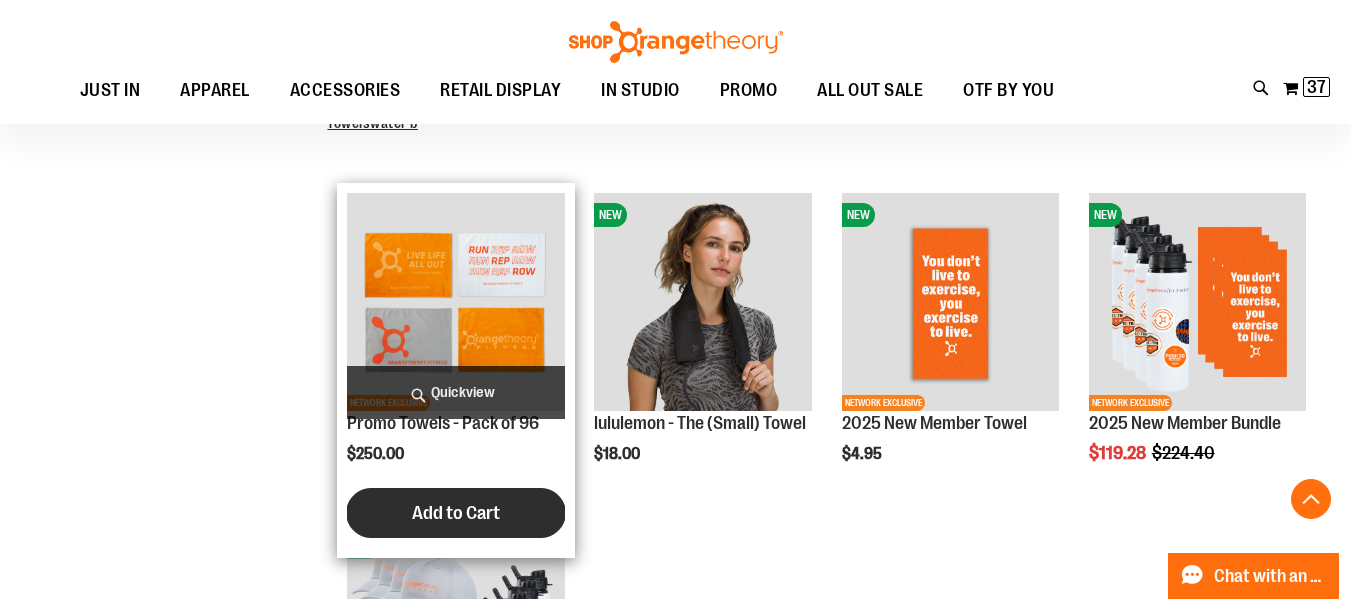 type on "**********" 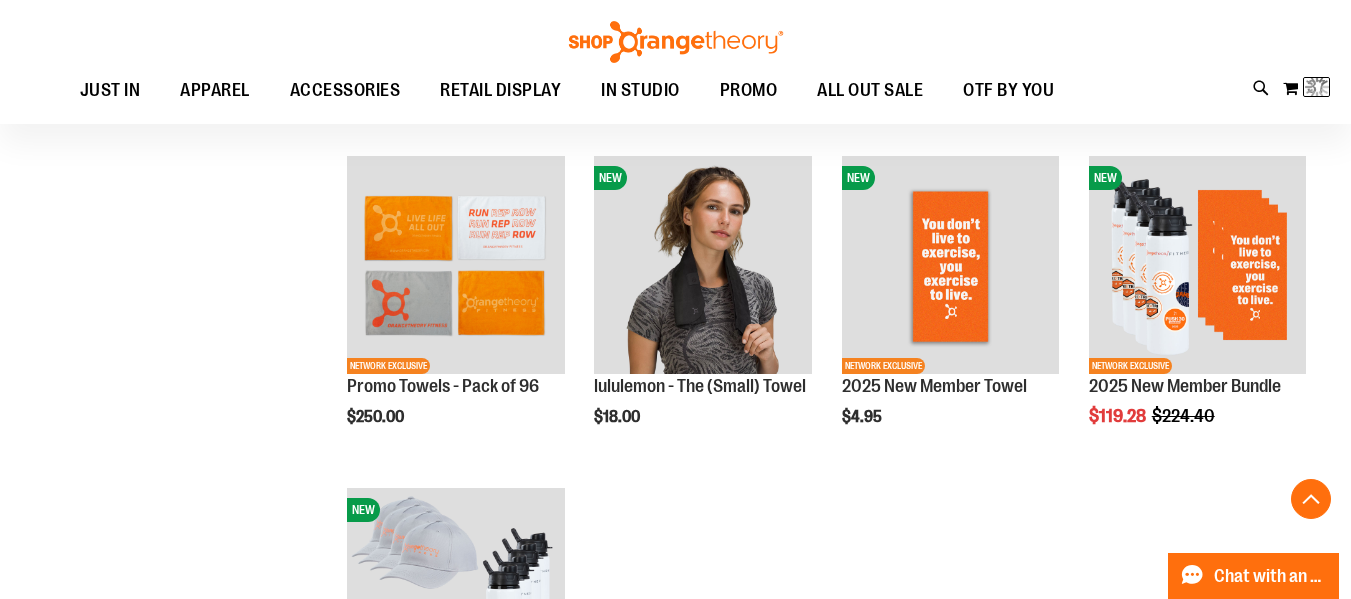 scroll, scrollTop: 603, scrollLeft: 0, axis: vertical 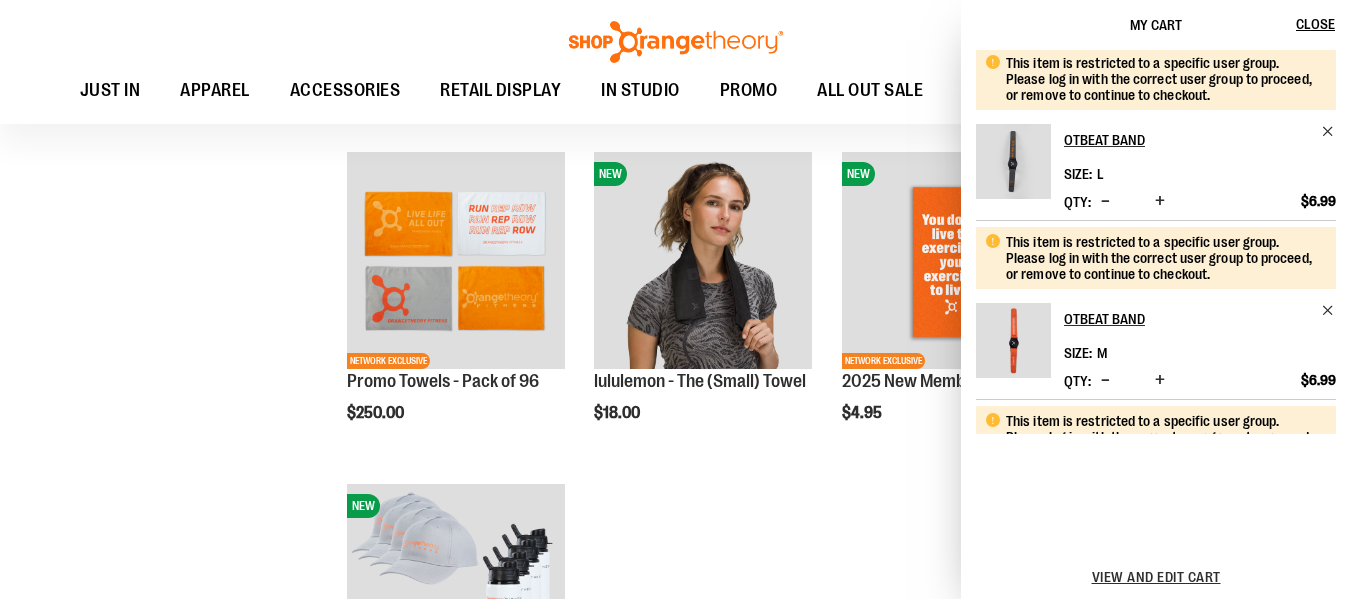 click on "Toggle Nav
Search
******
Popular Suggestions
Advanced Search" at bounding box center [675, 62] 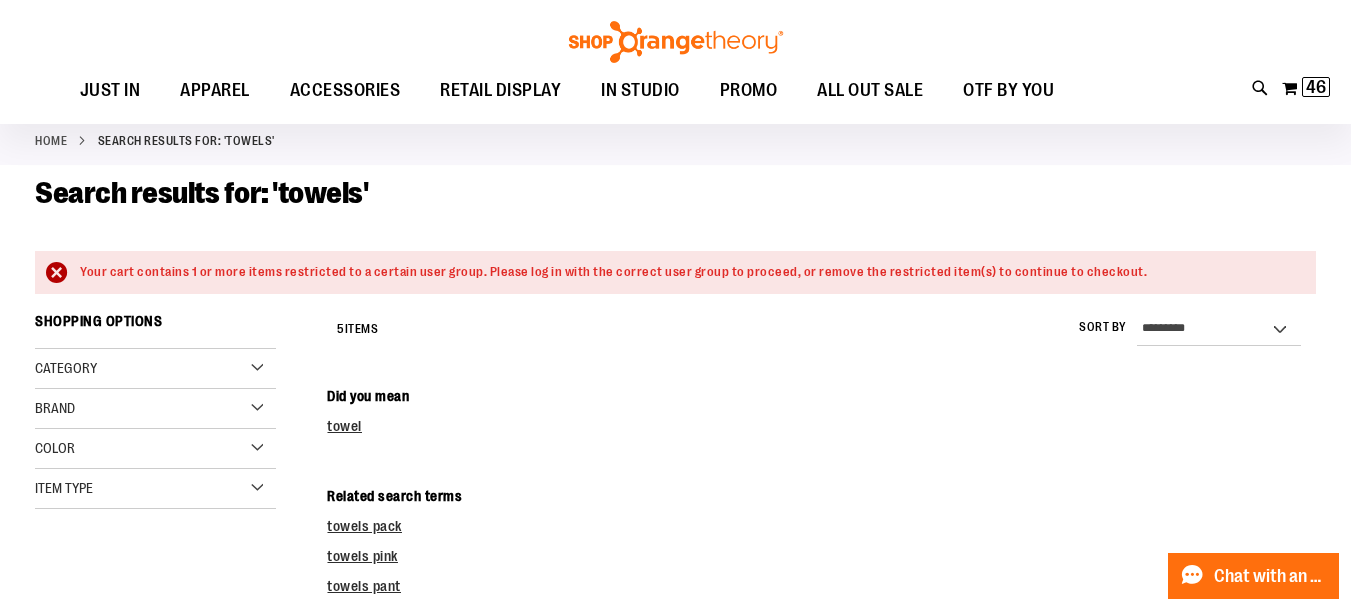 scroll, scrollTop: 94, scrollLeft: 0, axis: vertical 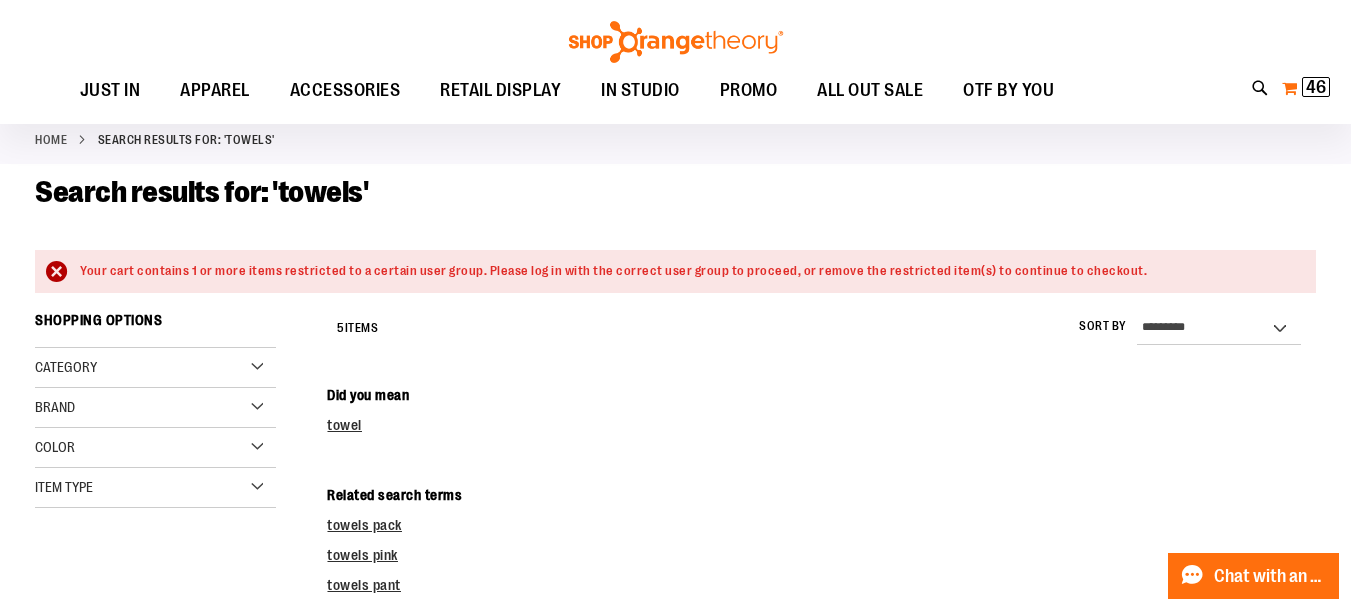click on "46
46
items" at bounding box center (1316, 87) 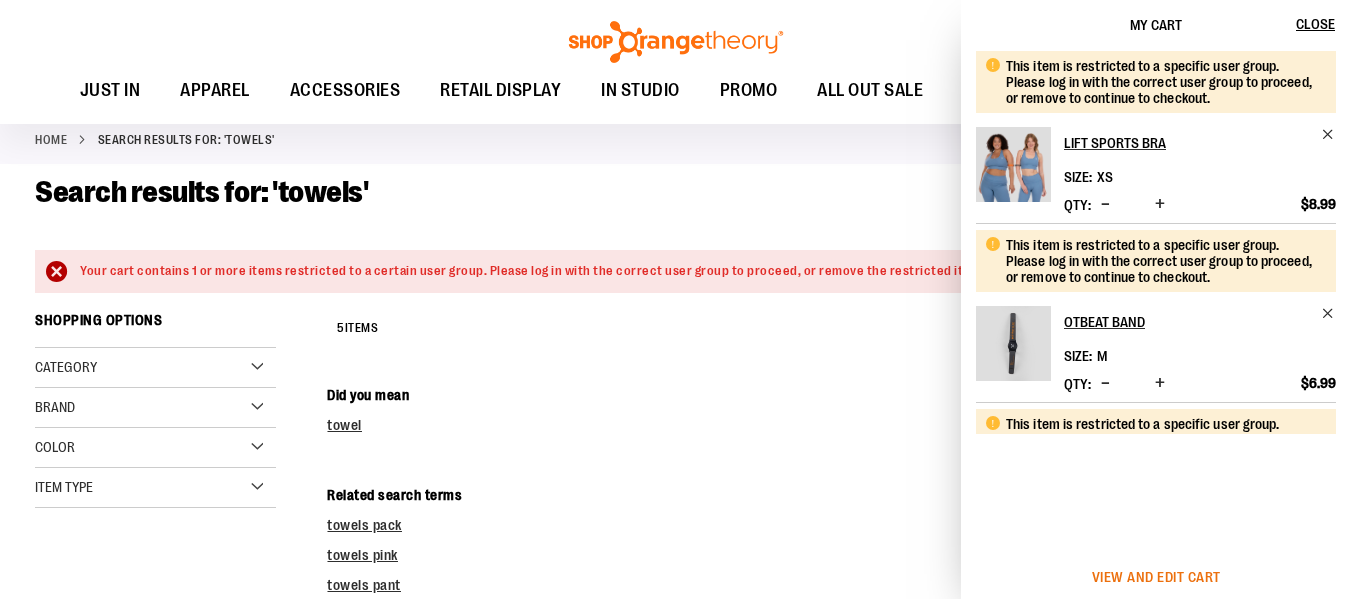 click on "View and edit cart" at bounding box center (1156, 577) 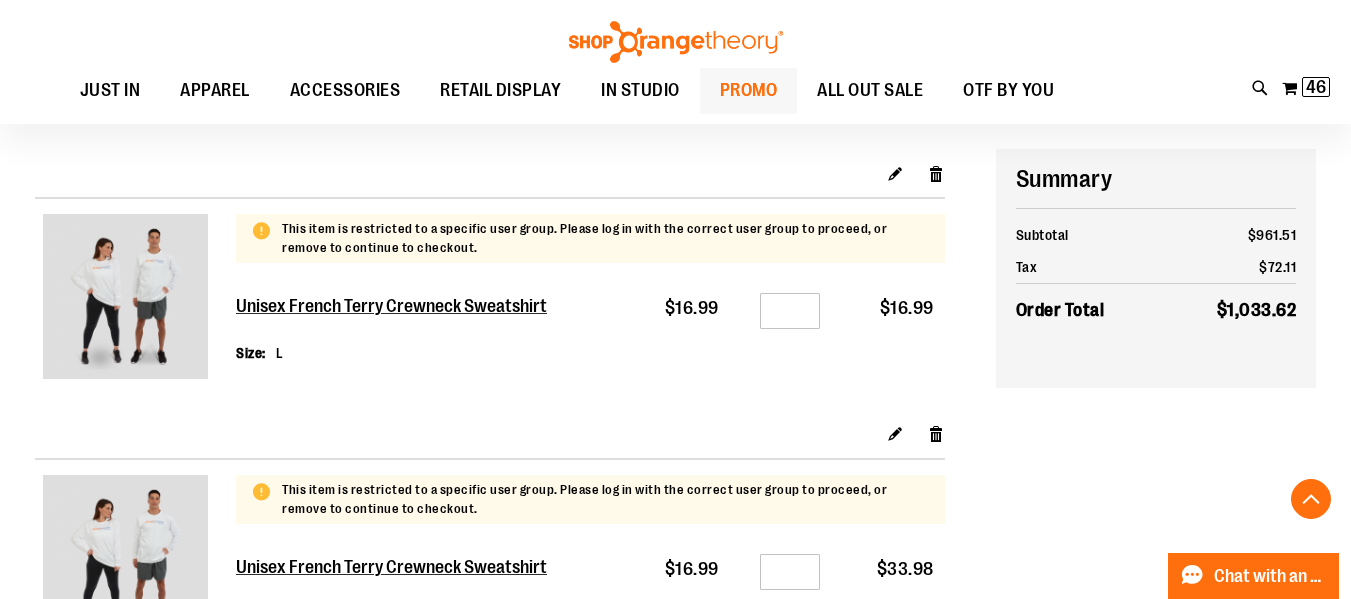 scroll, scrollTop: 4210, scrollLeft: 0, axis: vertical 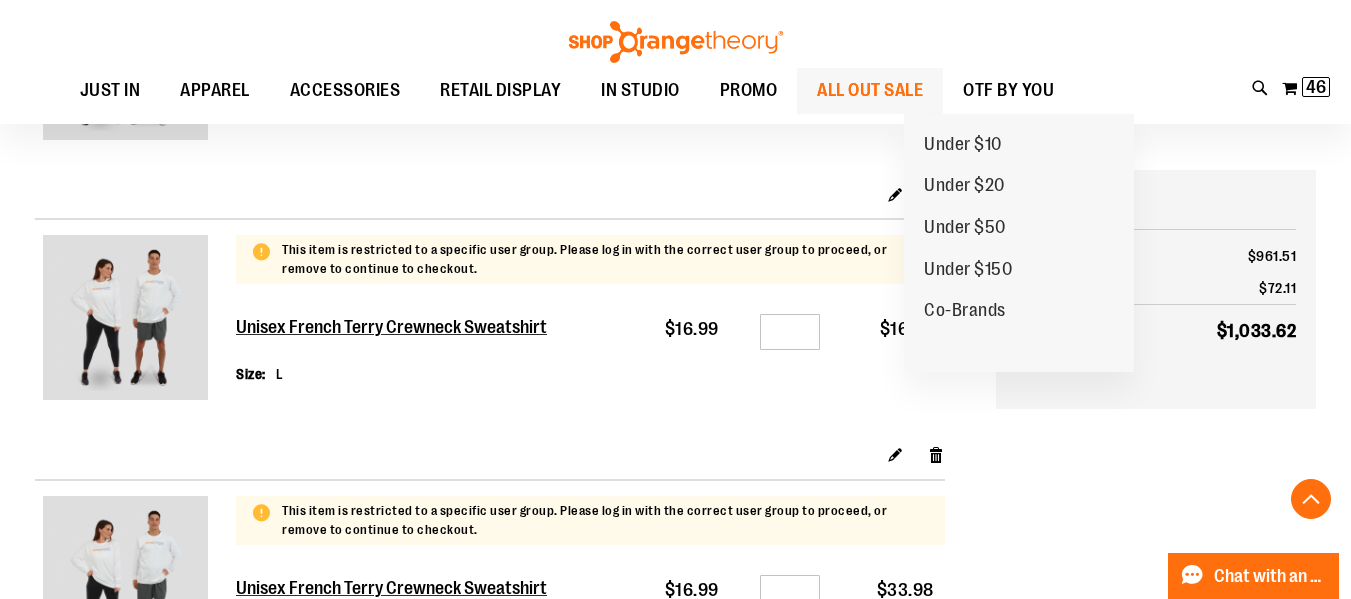 type on "**********" 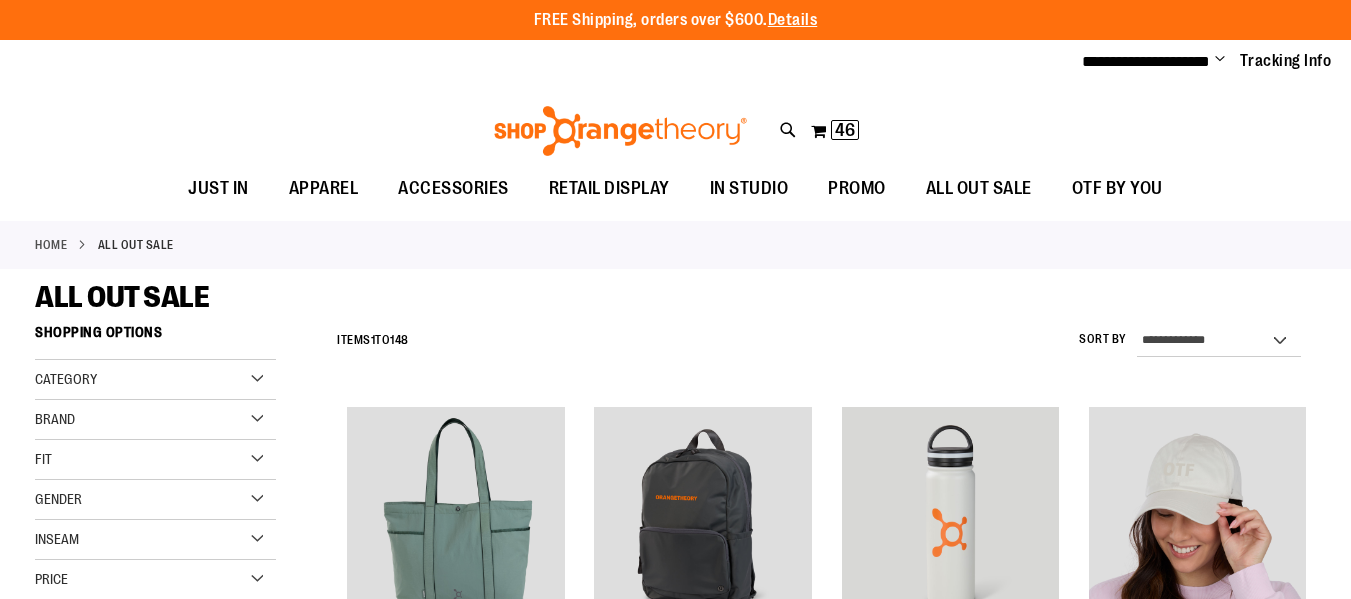 scroll, scrollTop: 0, scrollLeft: 0, axis: both 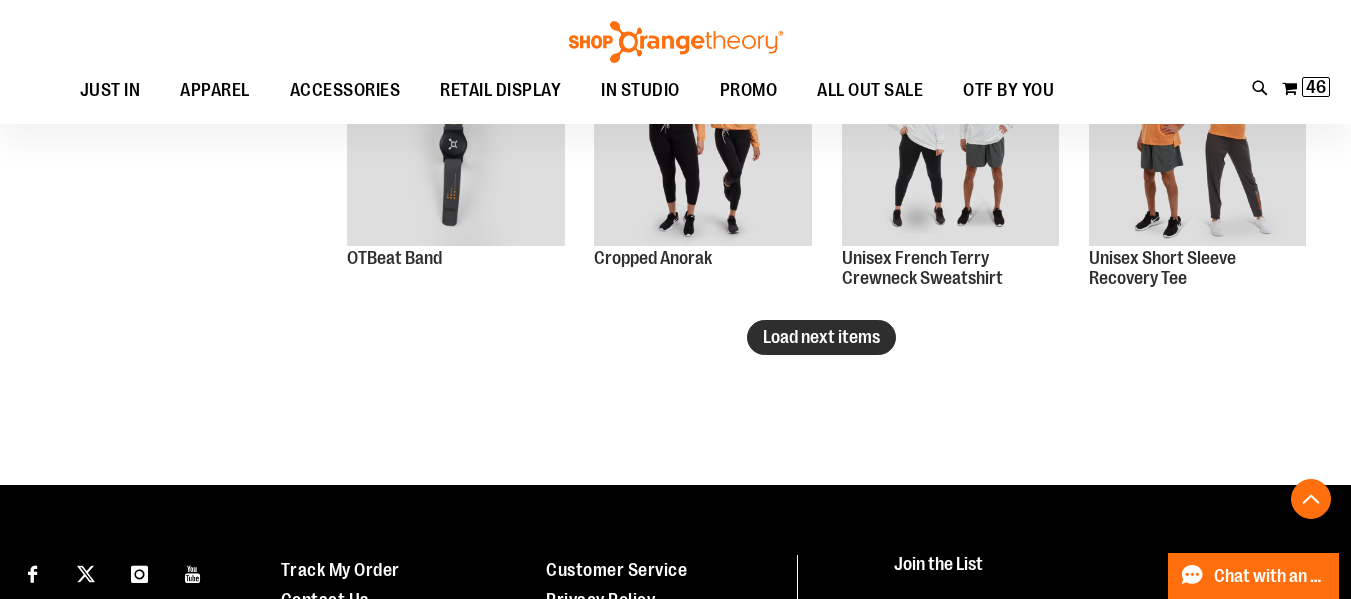 type on "**********" 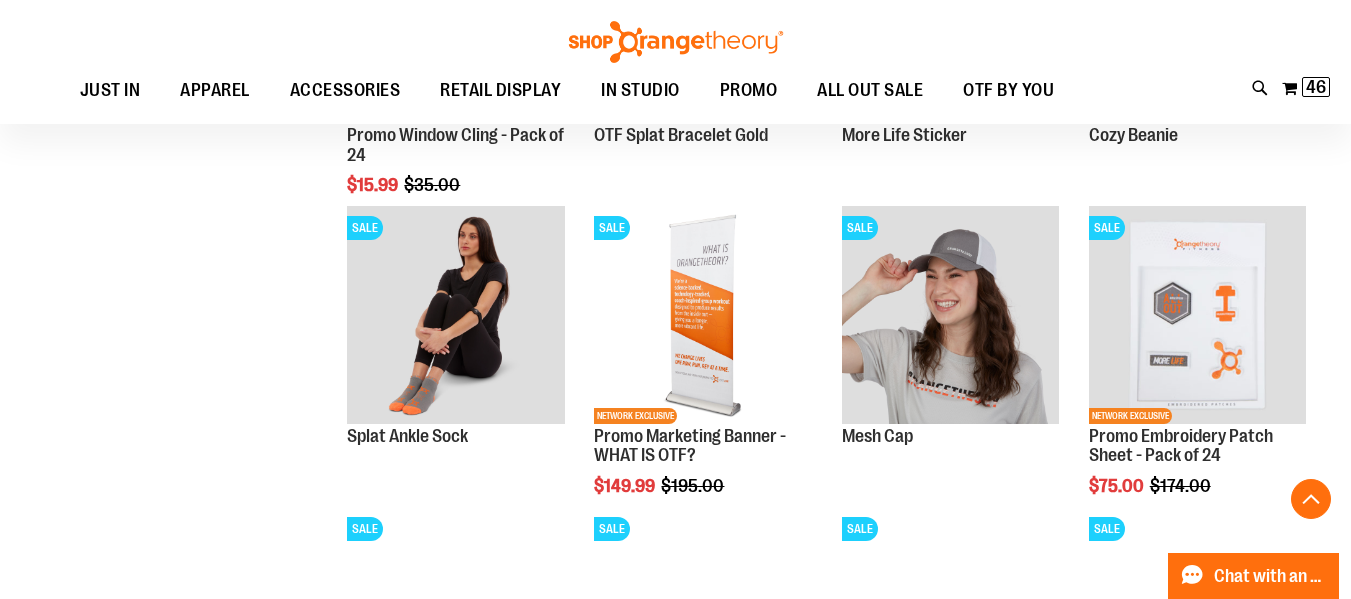 scroll, scrollTop: 3197, scrollLeft: 0, axis: vertical 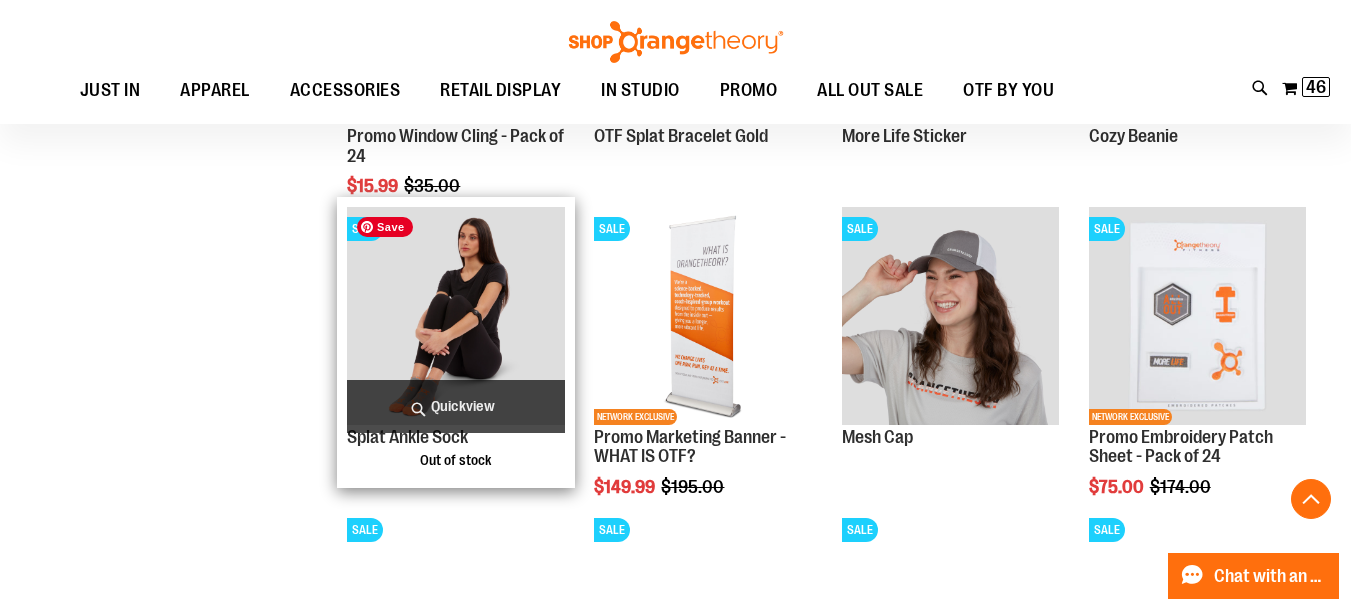 click at bounding box center [455, 315] 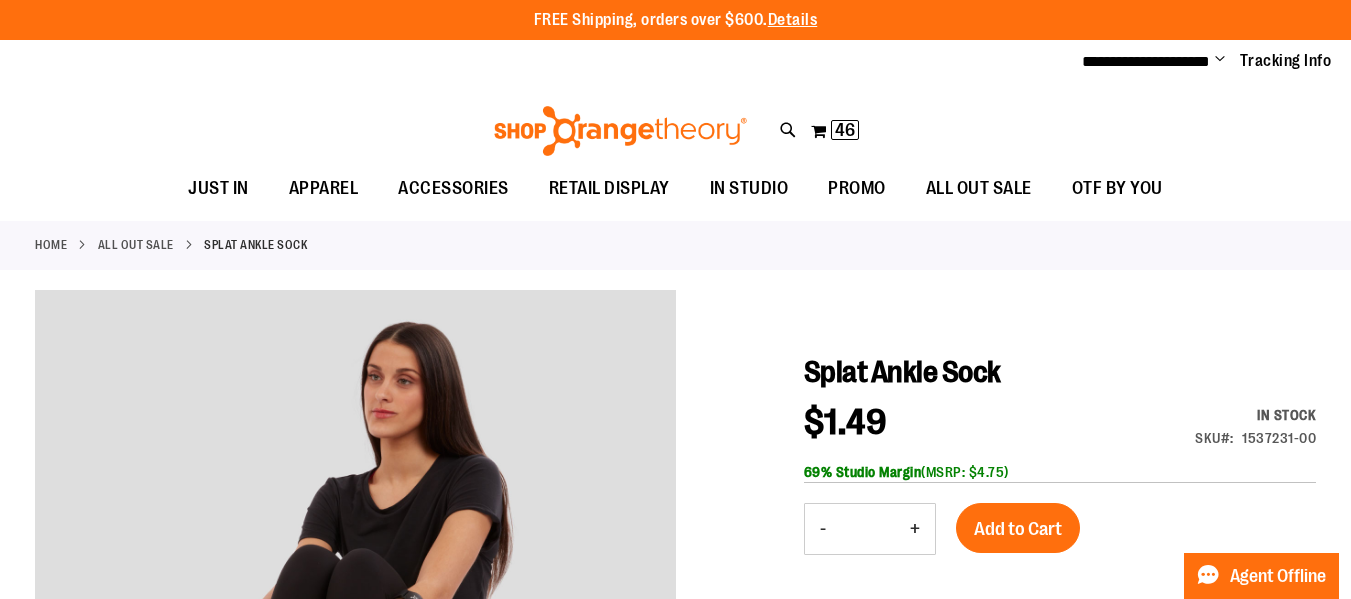 scroll, scrollTop: 0, scrollLeft: 0, axis: both 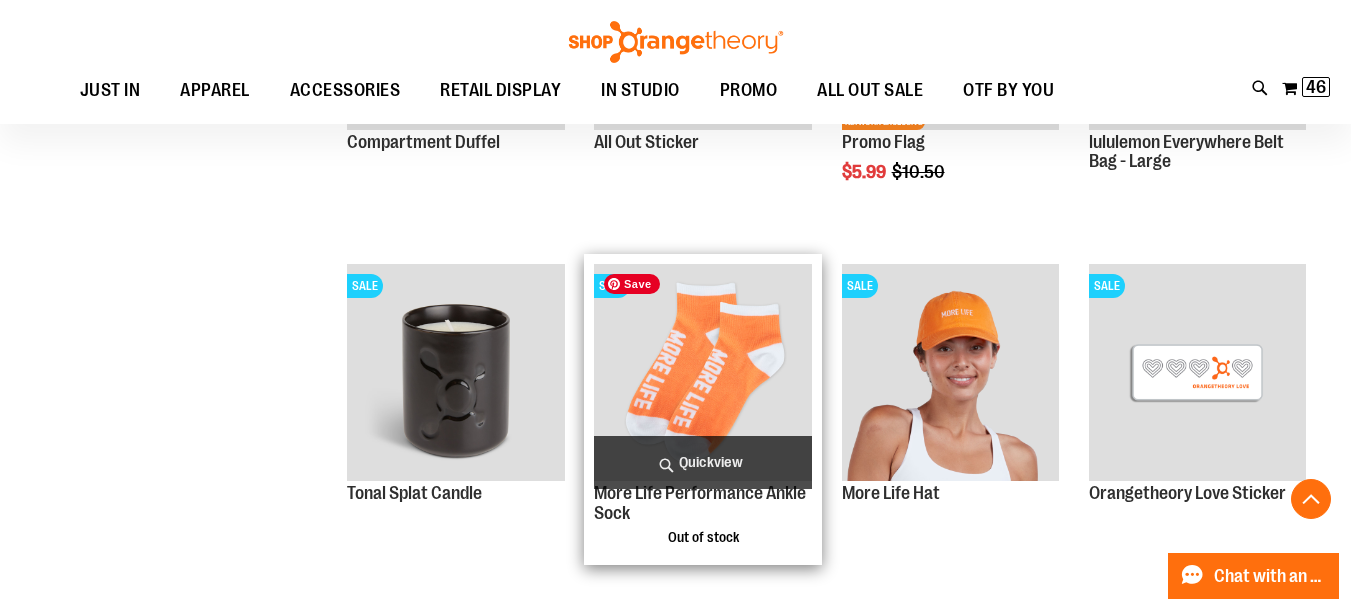 type on "**********" 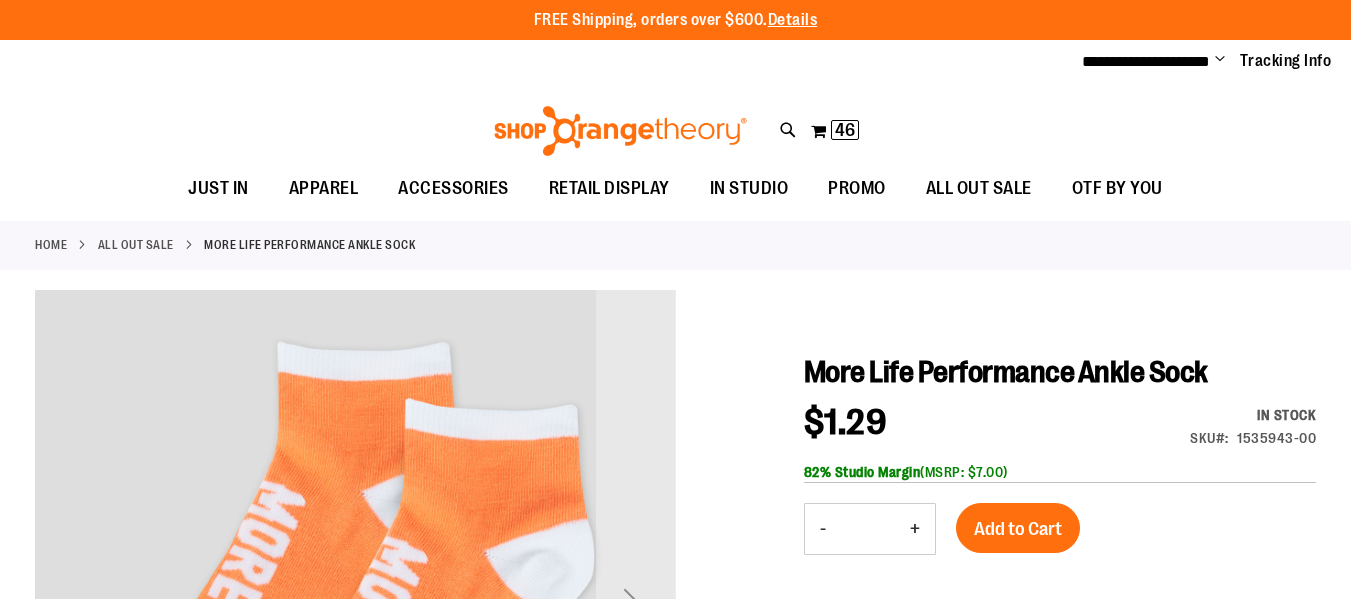 scroll, scrollTop: 0, scrollLeft: 0, axis: both 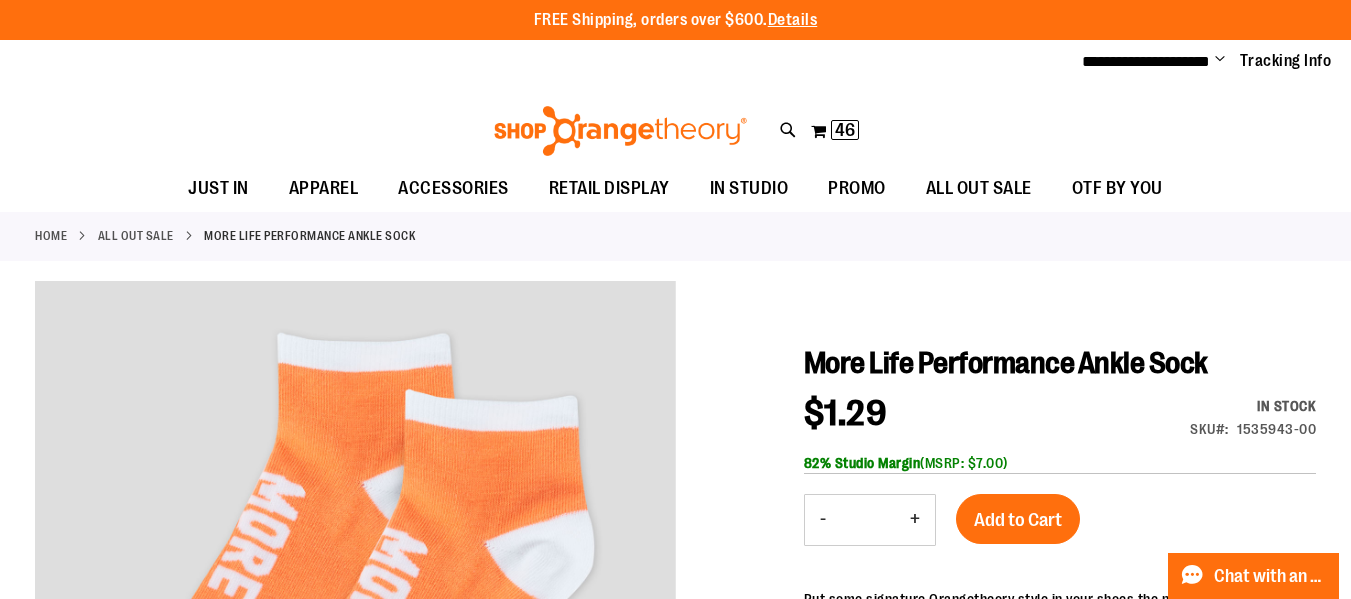 type on "**********" 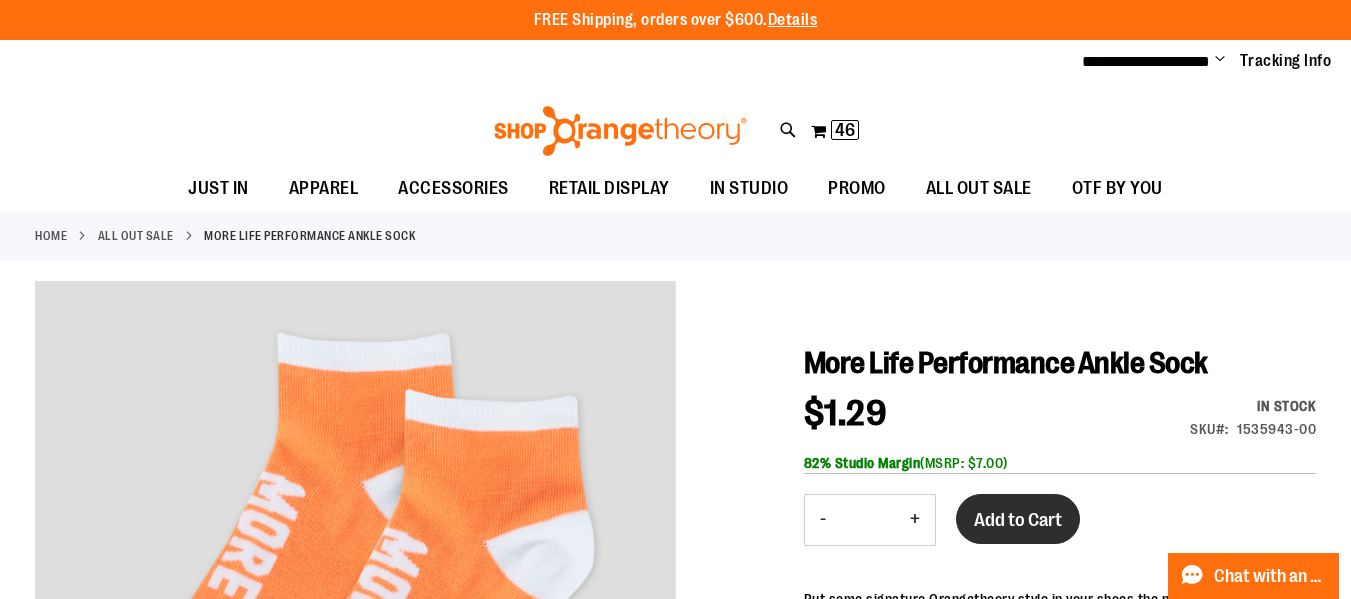 click on "Add to Cart" at bounding box center (1018, 519) 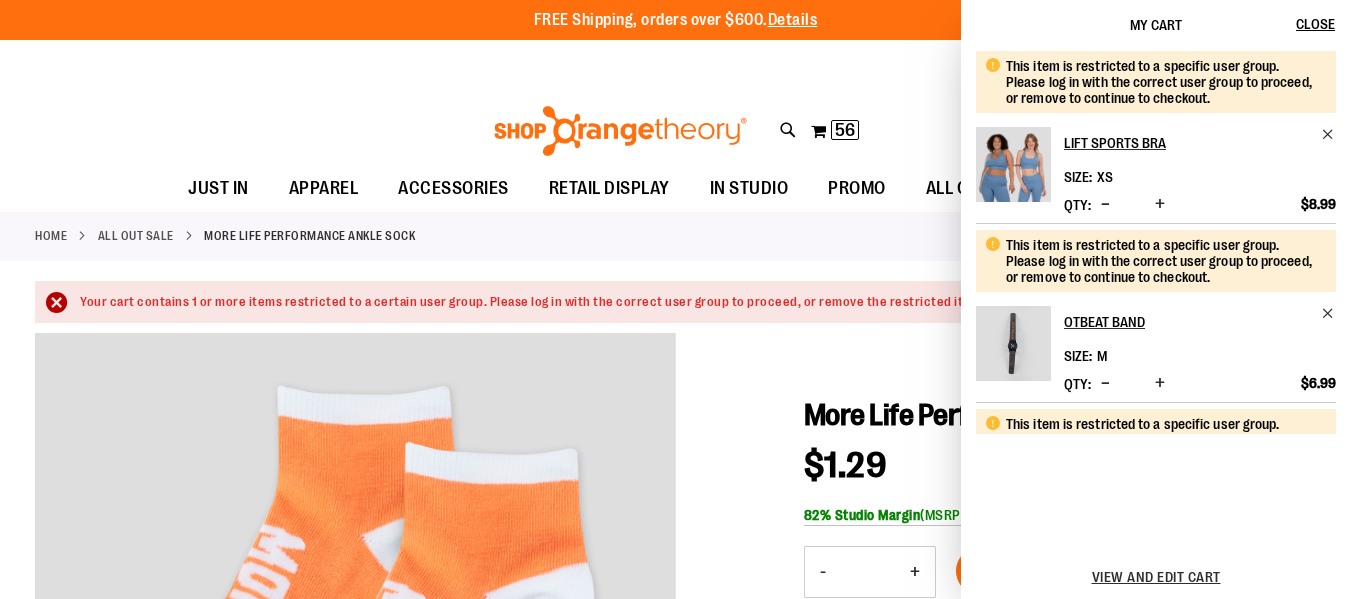 click at bounding box center [675, 708] 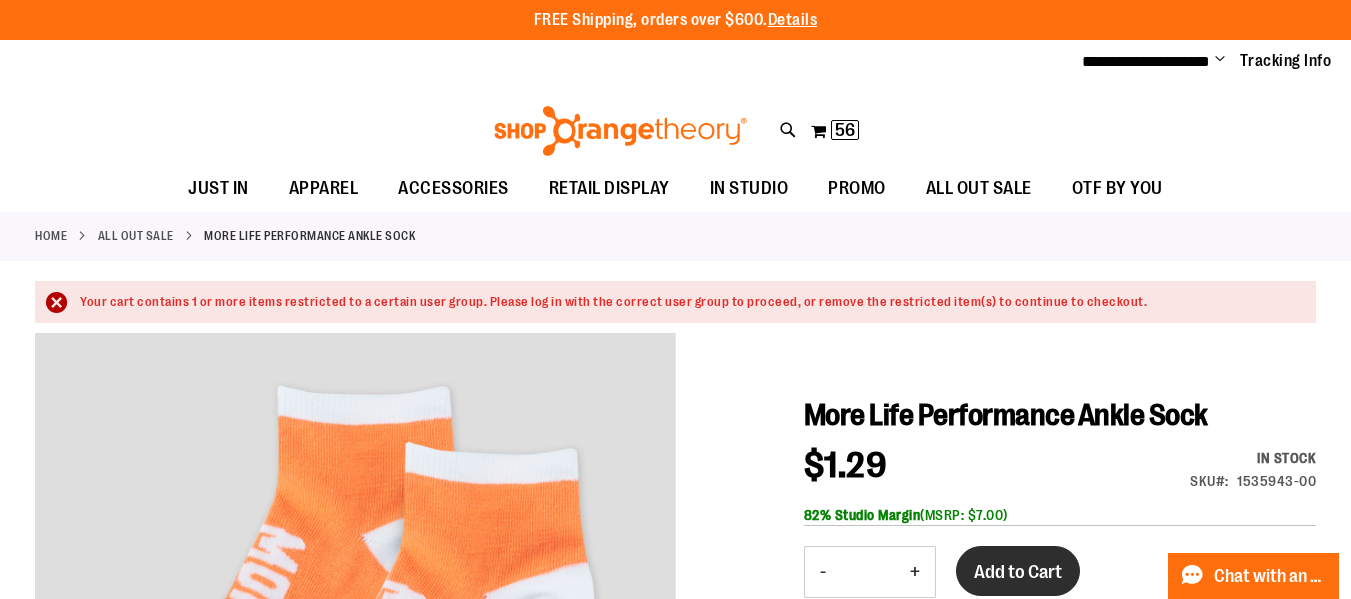 click on "Add to Cart" at bounding box center (1018, 571) 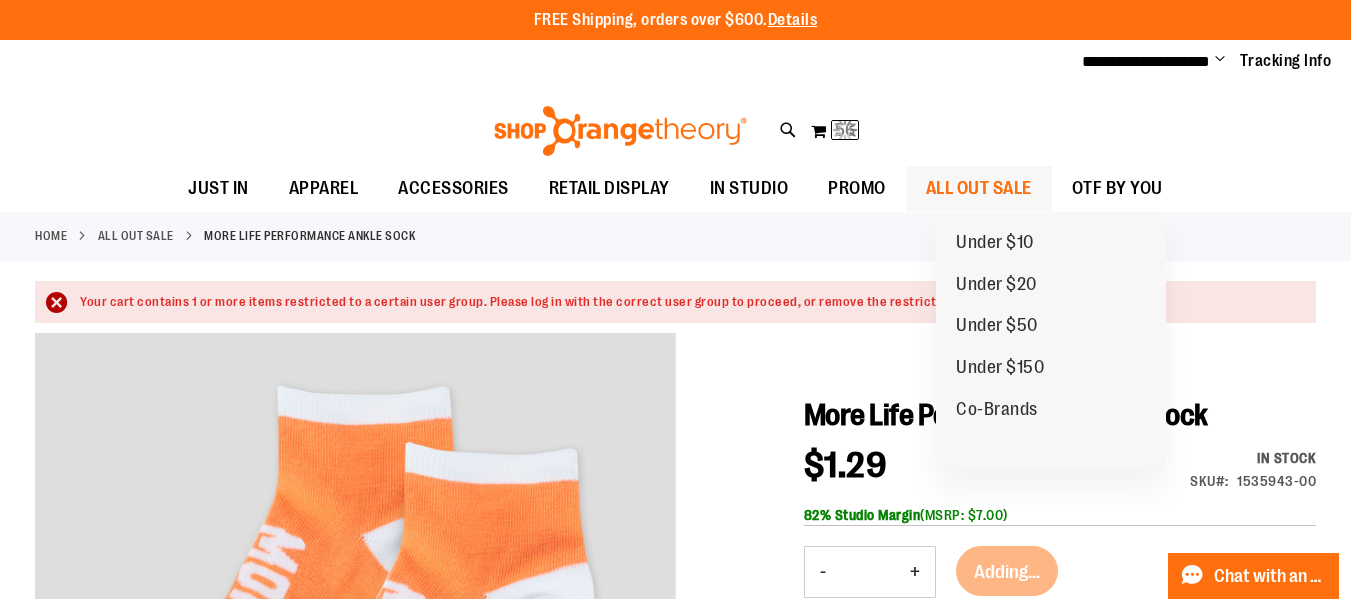 click on "ALL OUT SALE" at bounding box center (979, 188) 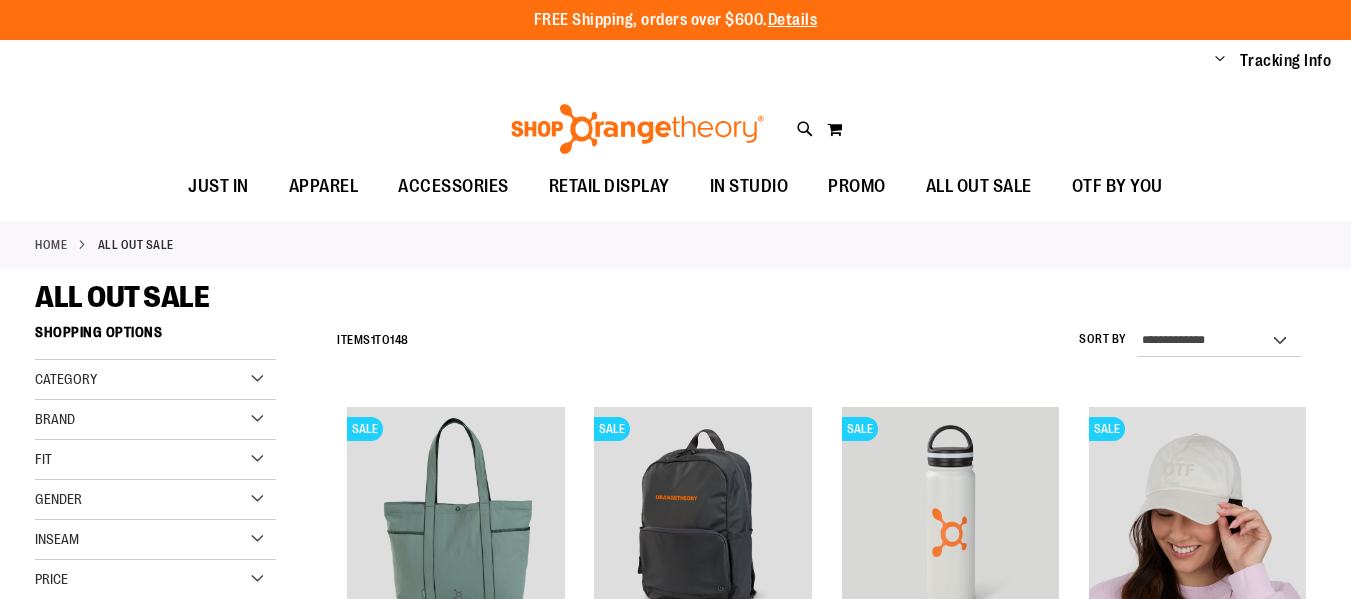 scroll, scrollTop: 0, scrollLeft: 0, axis: both 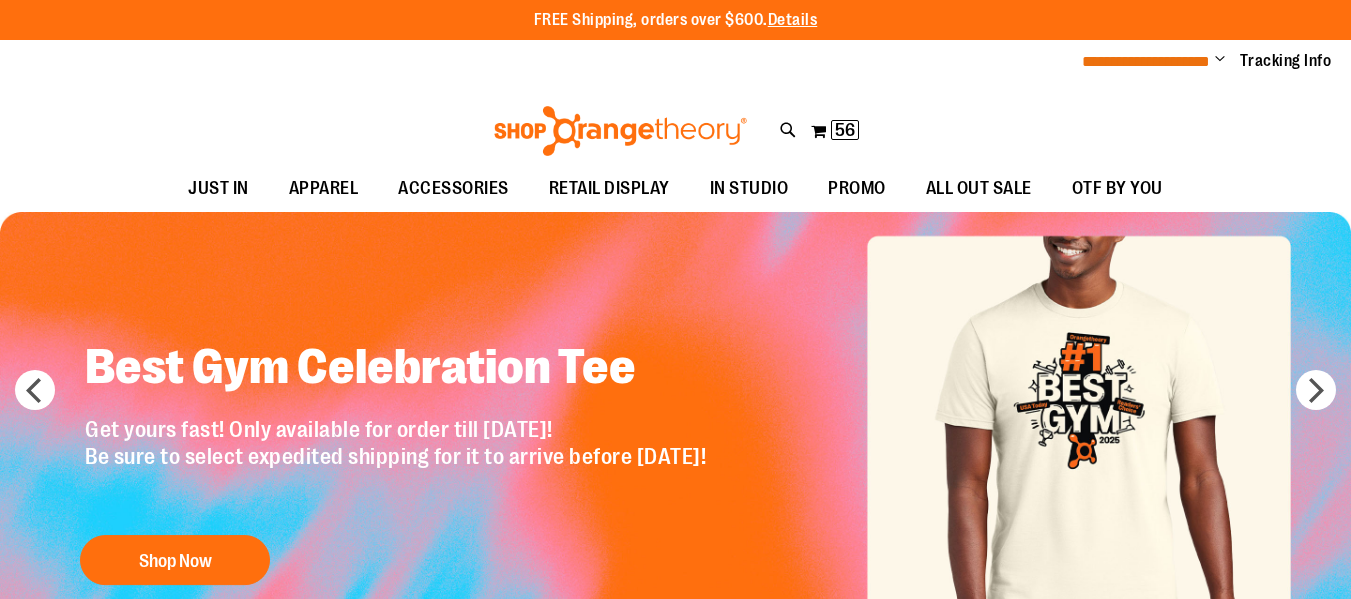 type on "**********" 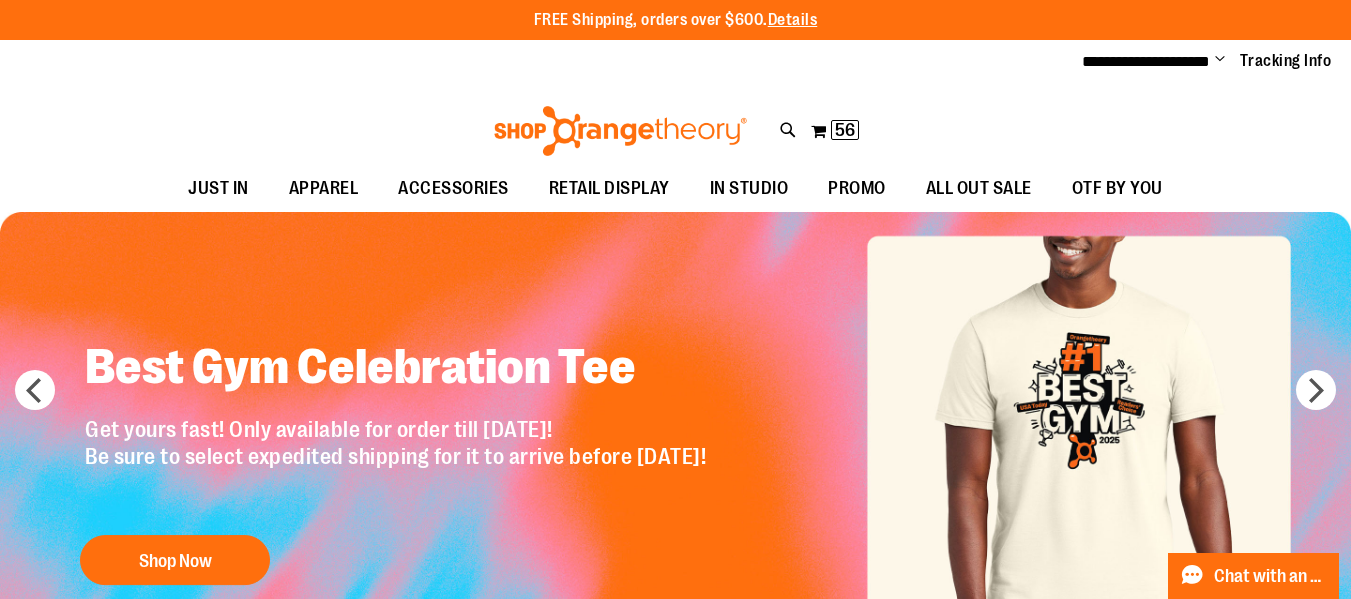 click on "Change" at bounding box center (1220, 60) 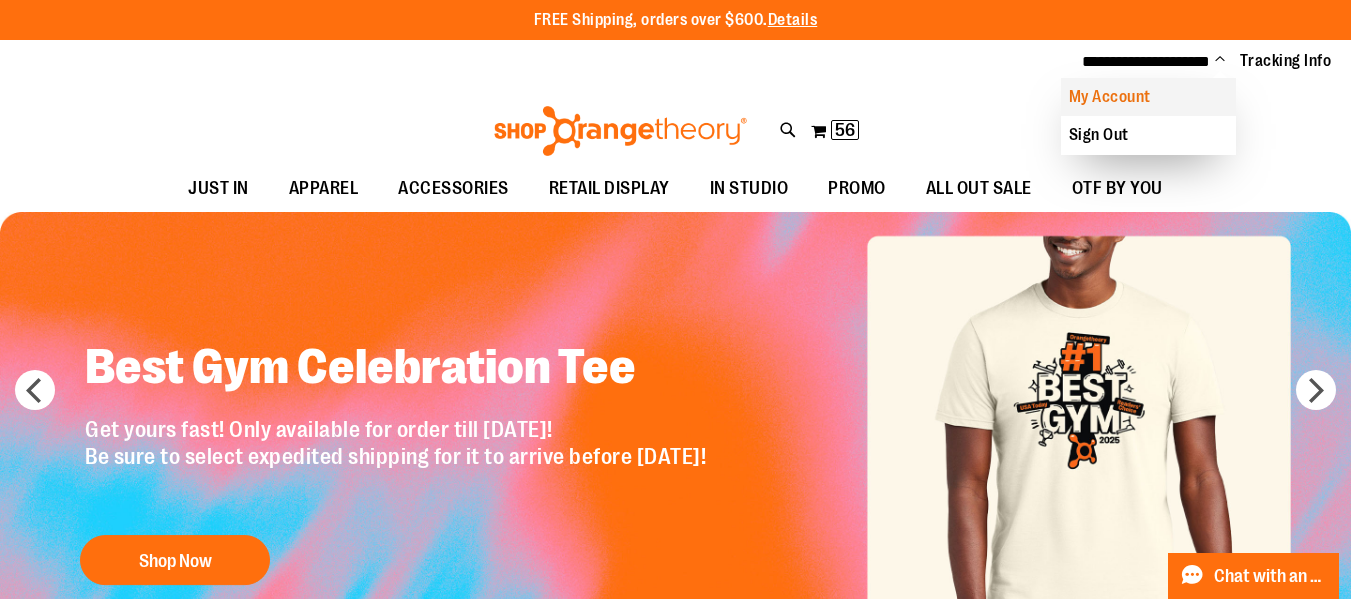 click on "My Account" at bounding box center [1148, 97] 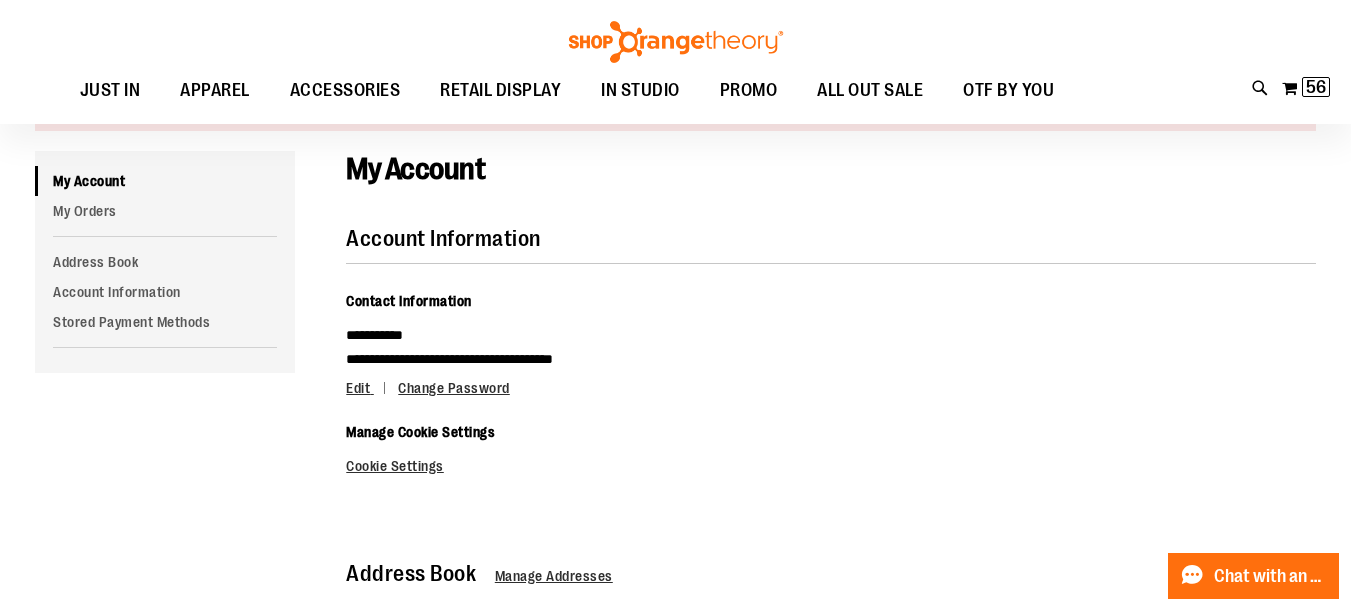 scroll, scrollTop: 0, scrollLeft: 0, axis: both 